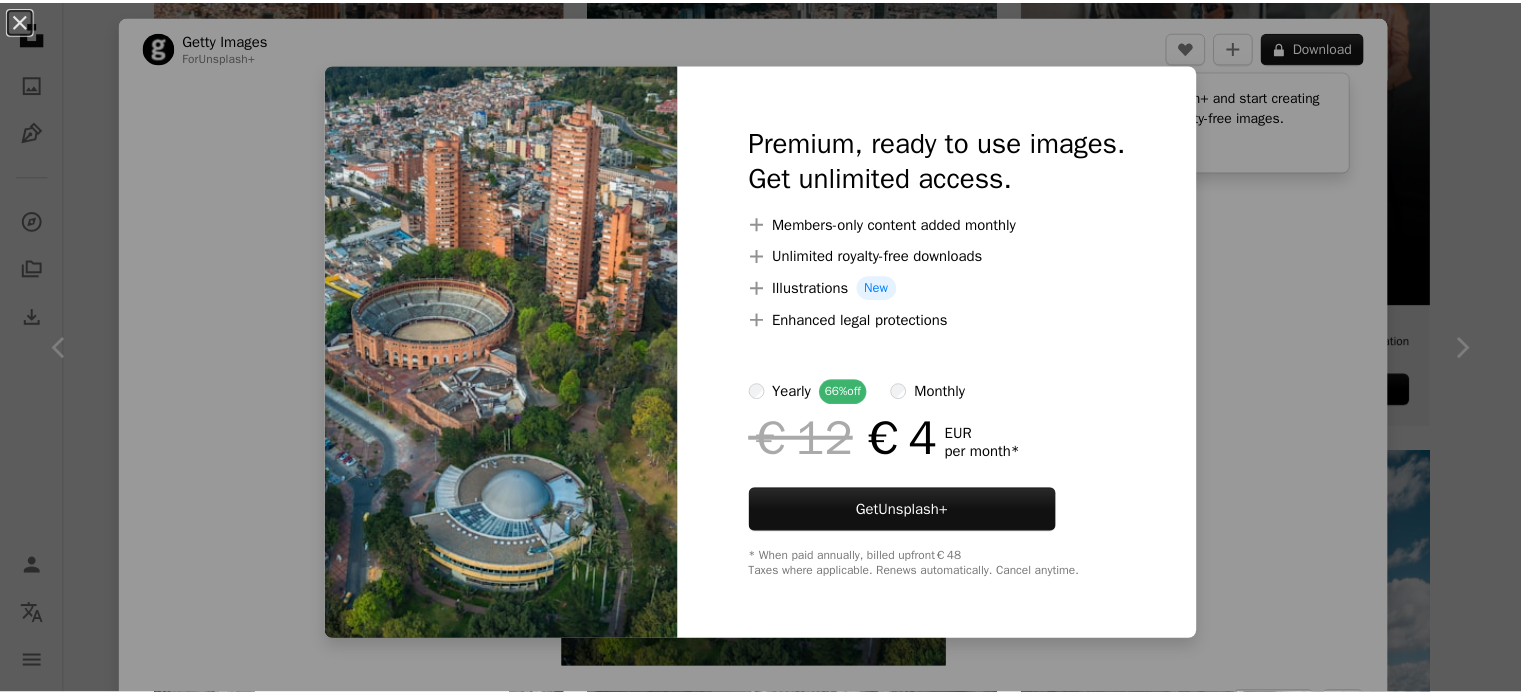scroll, scrollTop: 608, scrollLeft: 0, axis: vertical 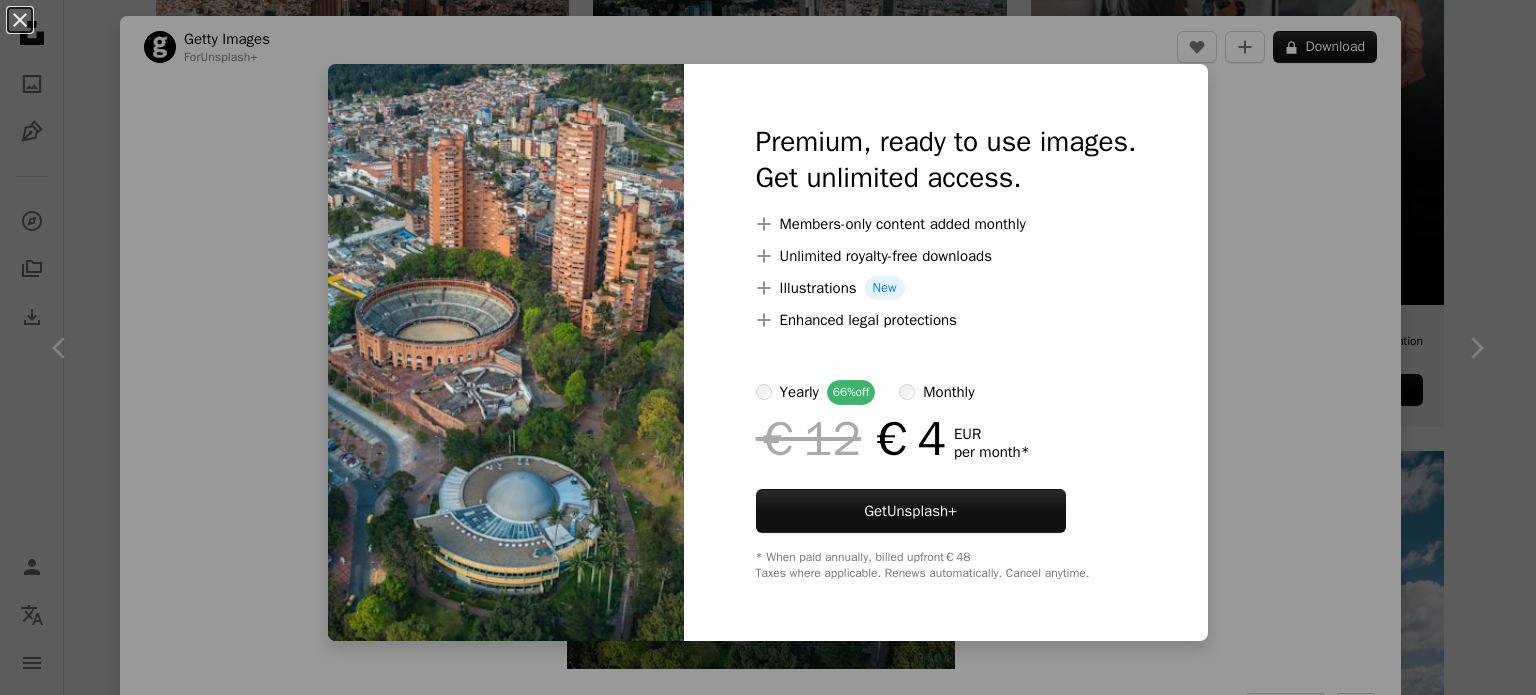 click on "An X shape Premium, ready to use images. Get unlimited access. A plus sign Members-only content added monthly A plus sign Unlimited royalty-free downloads A plus sign Illustrations  New A plus sign Enhanced legal protections yearly 66%  off monthly €12   €4 EUR per month * Get  Unsplash+ * When paid annually, billed upfront  €48 Taxes where applicable. Renews automatically. Cancel anytime." at bounding box center (768, 347) 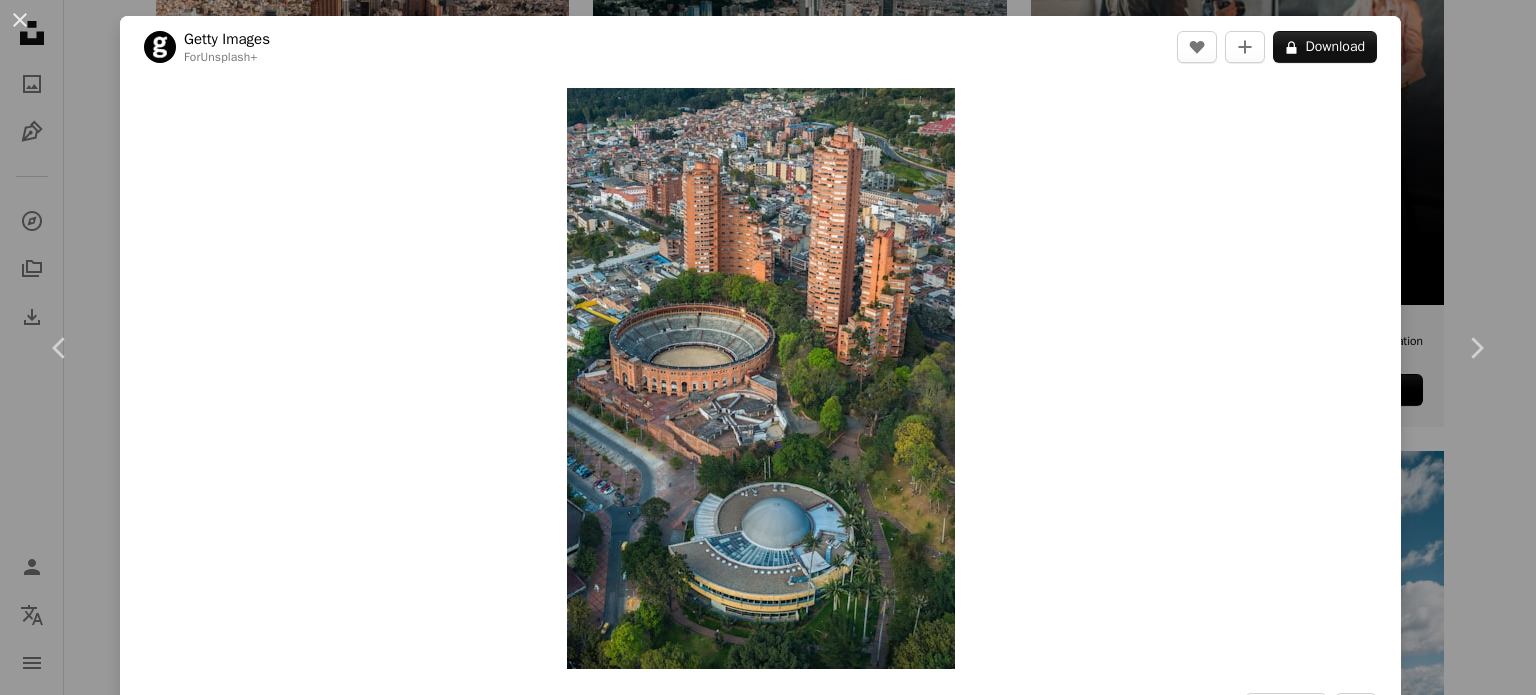 click on "A heart A plus sign Getty Images For Unsplash+ A lock Download Zoom in A forward-right arrow Share More Actions Calendar outlined Published on October 19, 2023 Safety Licensed under the Unsplash+ License travel city architecture photography cityscape stadium drone outdoors tourism colombia vertical bogota color image no people famous place bullfight capital cities bullring Creative Commons images Related images Plus sign for Unsplash+ A heart A plus sign Getty Images For Unsplash+ A lock Download Plus sign for Unsplash+ A heart A plus sign Getty Images For Unsplash+ A lock Download Plus sign for Unsplash+ A heart A plus sign Getty Images For Unsplash+ A lock Download Plus sign for Unsplash+ A heart A plus sign Getty Images For Unsplash+ A lock Download Plus sign for Unsplash+ A heart For" at bounding box center (768, 347) 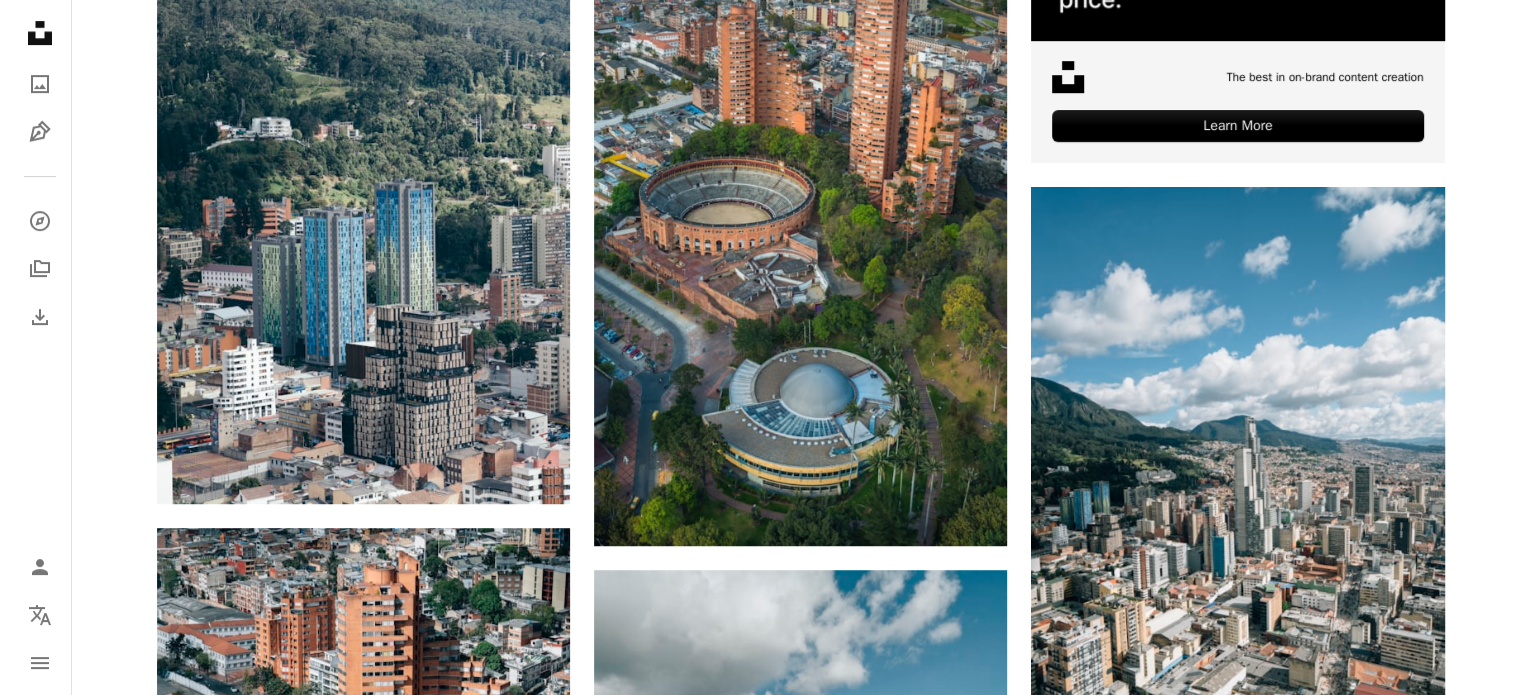 scroll, scrollTop: 865, scrollLeft: 0, axis: vertical 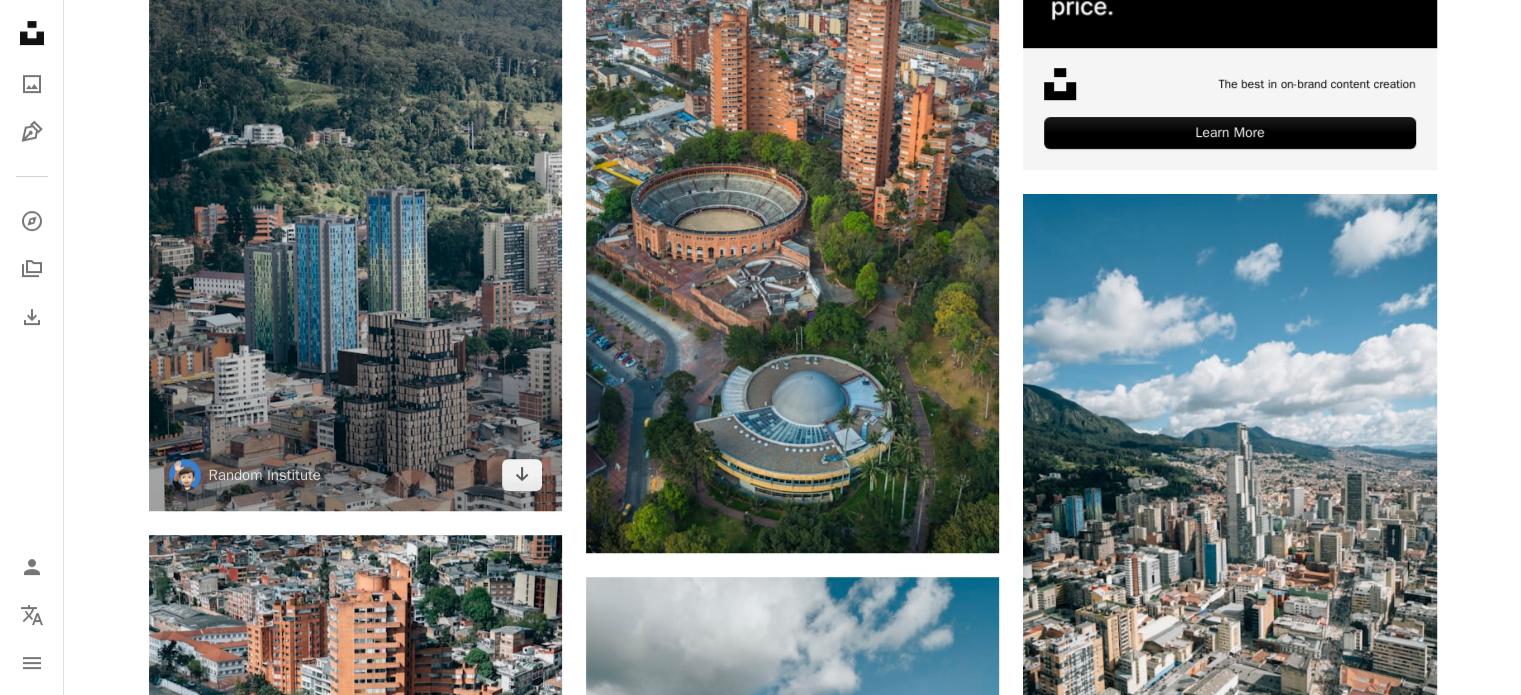 click at bounding box center (355, 201) 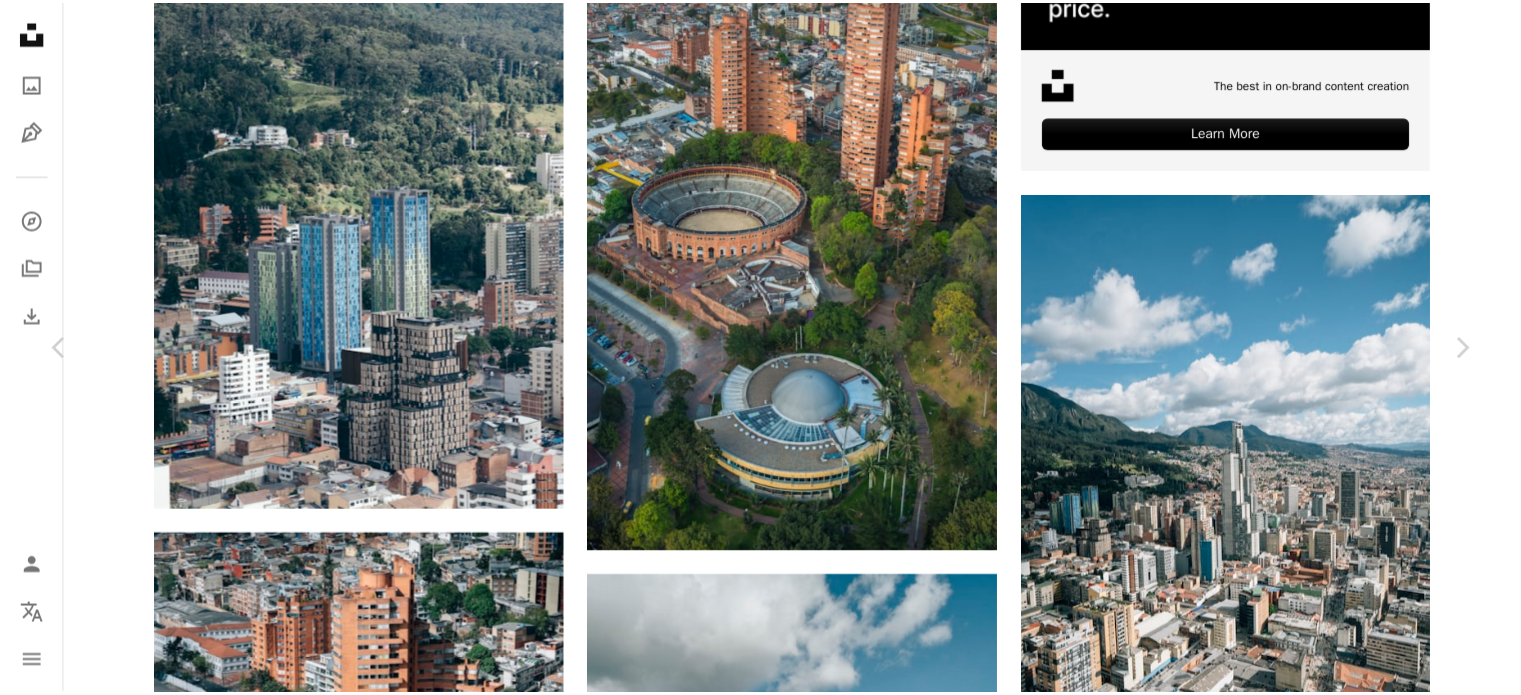 scroll, scrollTop: 321, scrollLeft: 0, axis: vertical 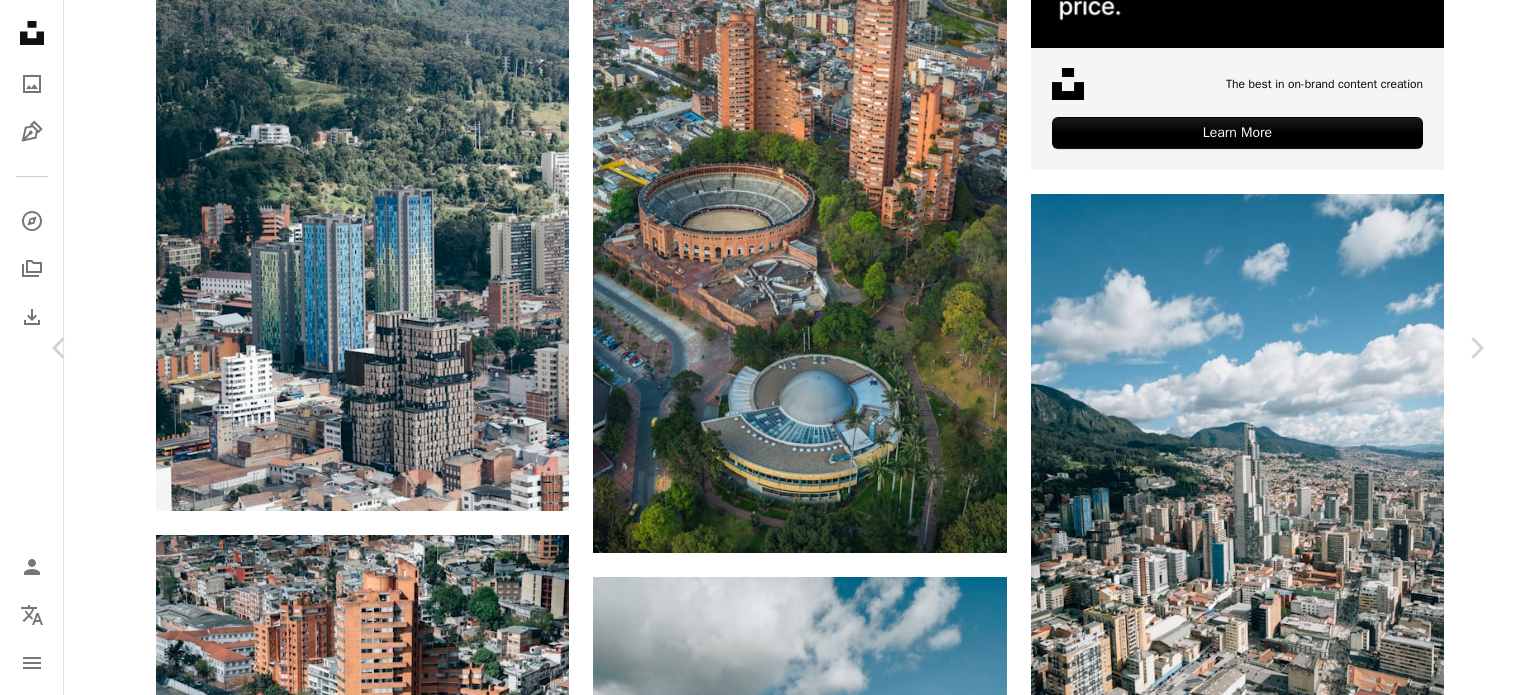 click on "Download free" at bounding box center (1287, 4433) 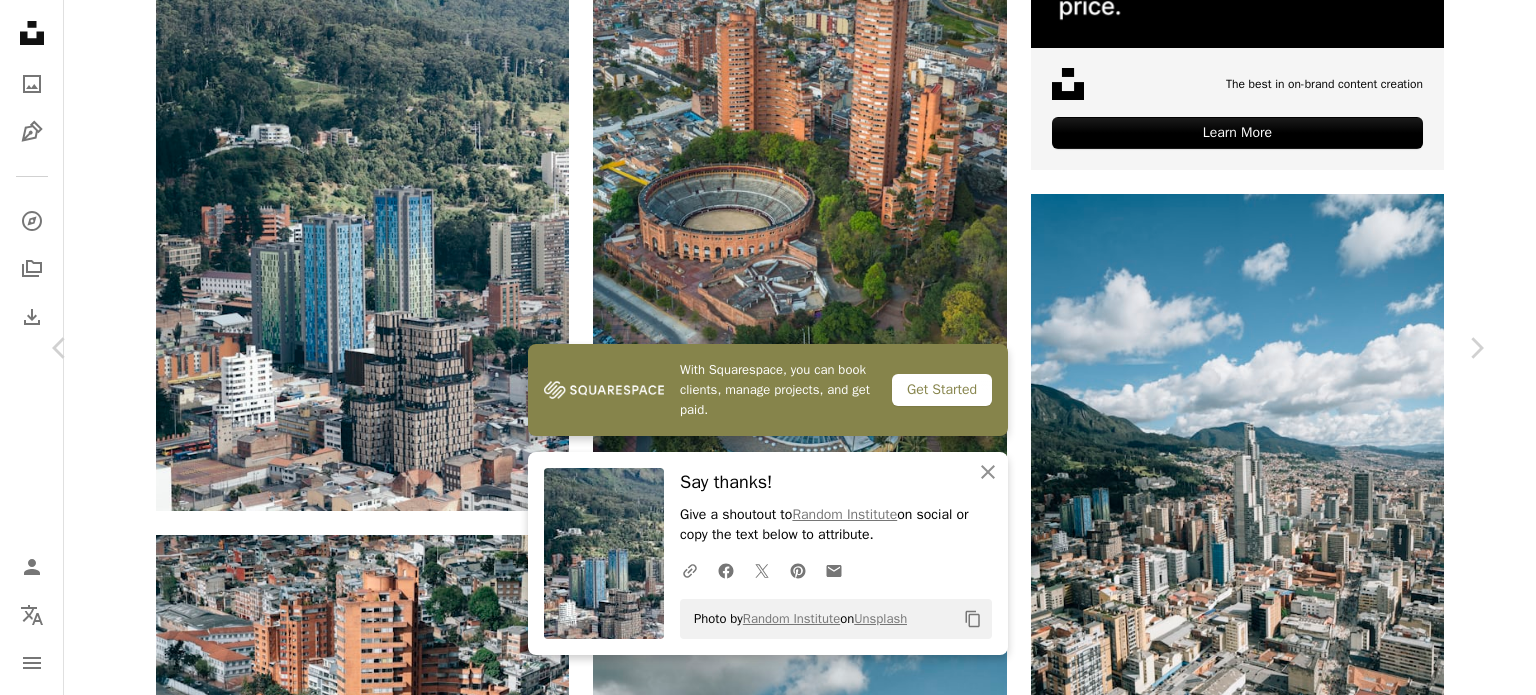 click on "A map marker [CITY], [COUNTRY] Calendar outlined Published on September 16, 2019 Camera SONY, ILCE-7RM2 Safety Free to use under the Unsplash License city architecture urban skyscraper colombia latin america bogota highrise building grey scenery office building outdoors town apartment building housing downtown aerial view high rise condo Backgrounds Browse premium related images on iStock | Save 20% with code UNSPLASH20 View more on iStock ↗" at bounding box center (768, 4749) 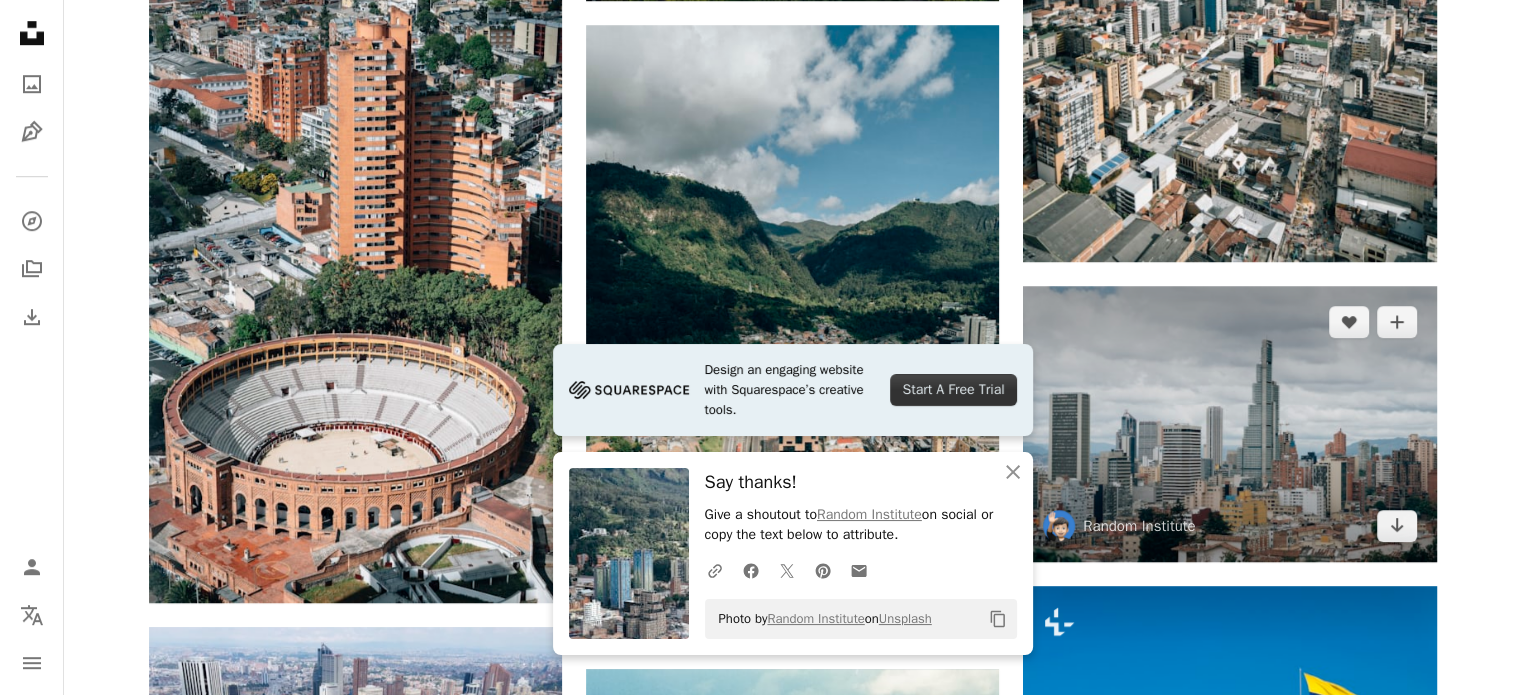 scroll, scrollTop: 1392, scrollLeft: 0, axis: vertical 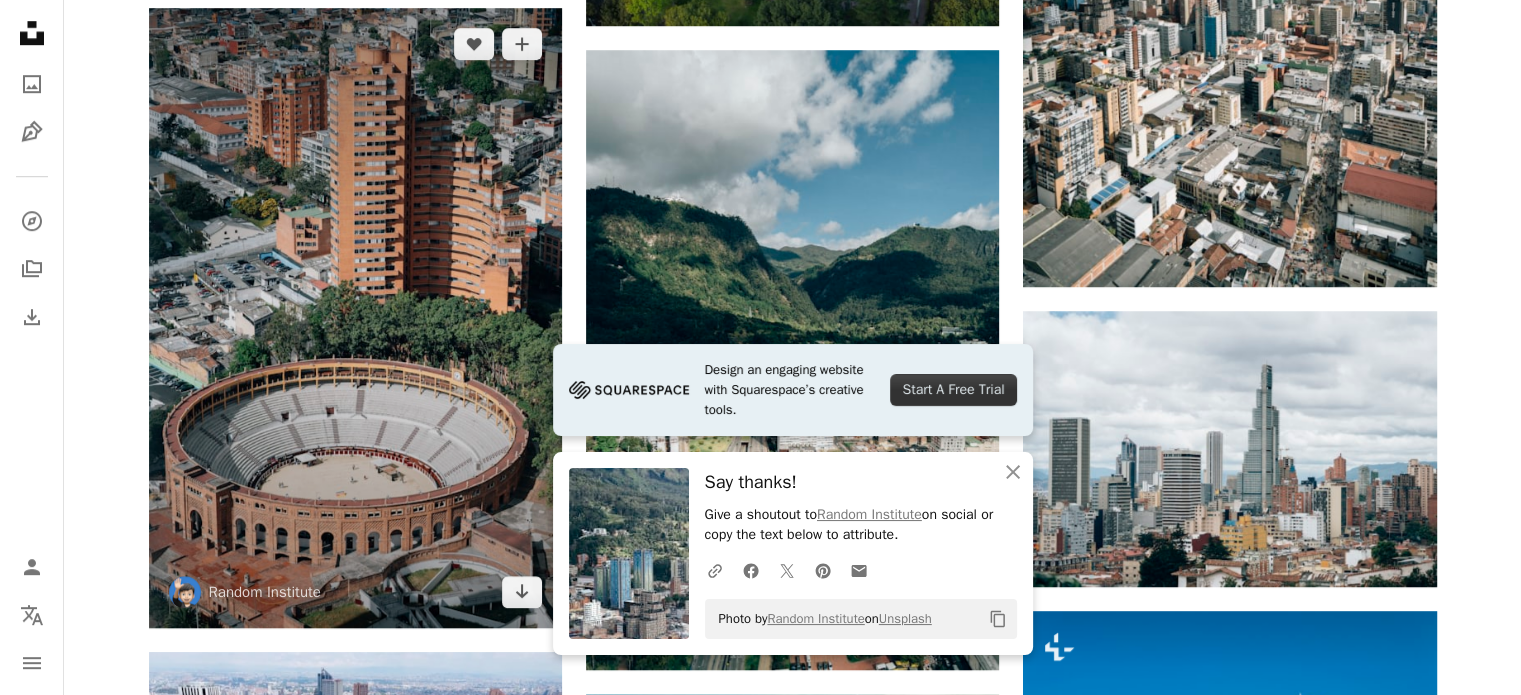 click at bounding box center (355, 318) 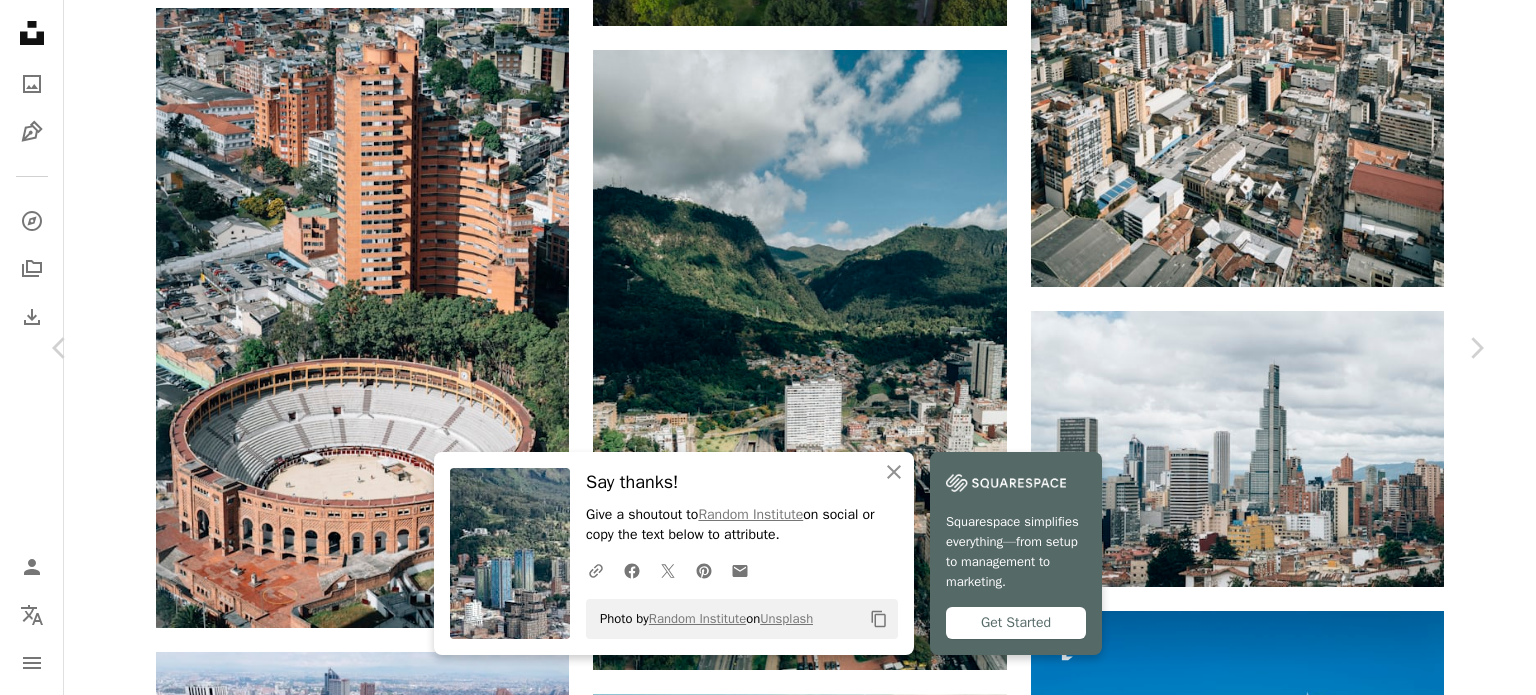 click on "Download free" at bounding box center [1287, 3922] 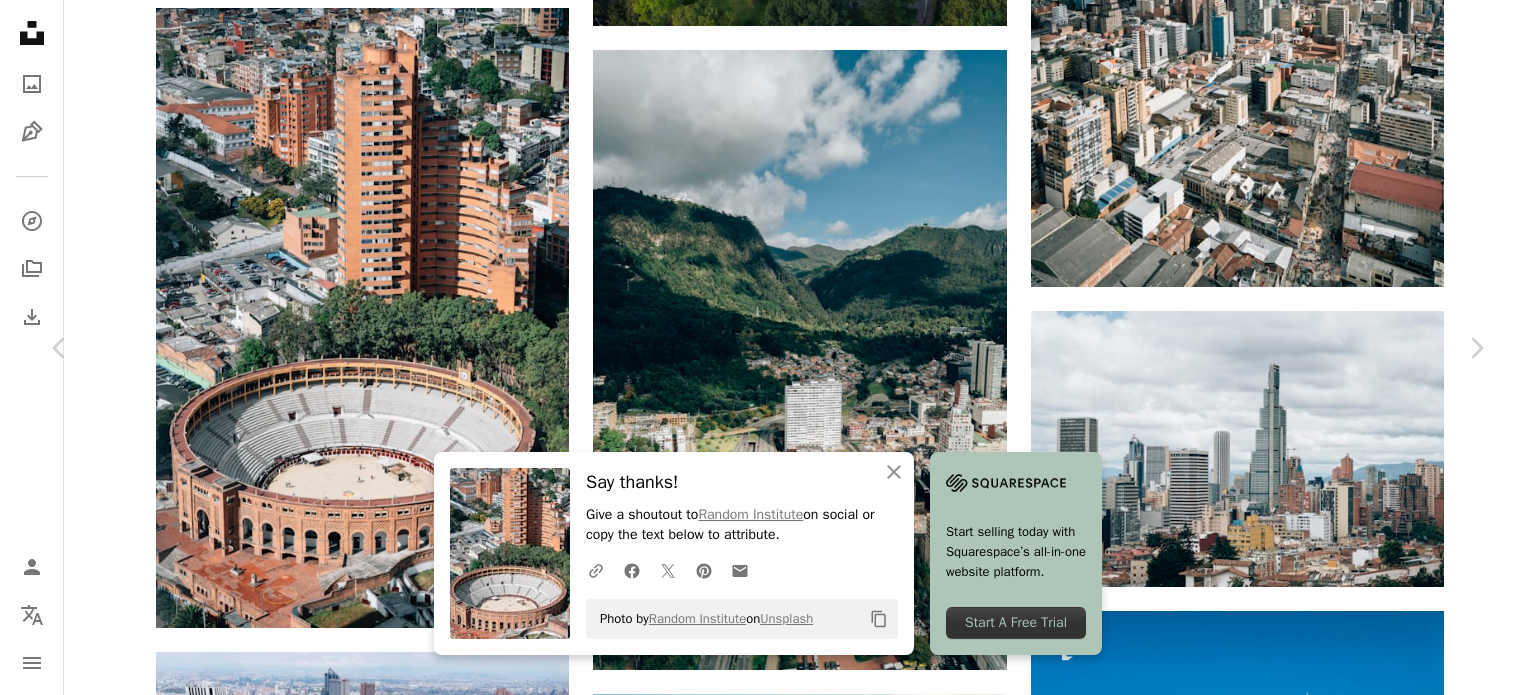 click on "A map marker [CITY], [COUNTRY] Calendar outlined Published on September 16, 2019 Camera SONY, ILCE-7RM2 Safety Free to use under the Unsplash License city architecture urban skyscraper colombia latin america bogota arena highrise bull fight building road scenery stadium outdoors town aerial view amphitheatre amphitheater Free pictures Browse premium related images on iStock | Save 20% with code UNSPLASH20 View more on iStock ↗ Related images A heart A plus sign Lawrson Pinson Available for hire A checkmark inside of a circle Arrow pointing down A heart A plus sign Random Institute Arrow pointing down Plus sign for Unsplash+ A heart A plus sign Sandra Seitamaa For Unsplash+ A lock Download A heart A plus sign Trung Duong For" at bounding box center (768, 4222) 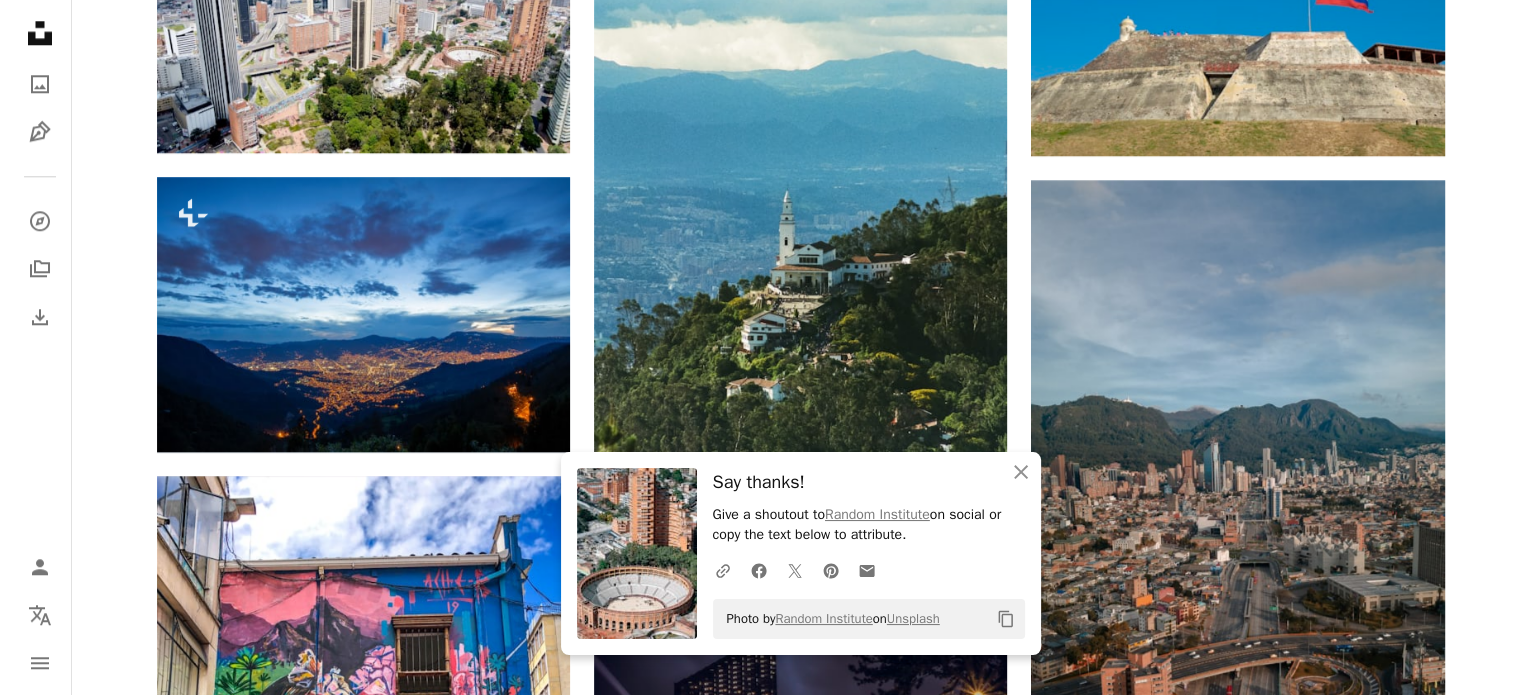 scroll, scrollTop: 2257, scrollLeft: 0, axis: vertical 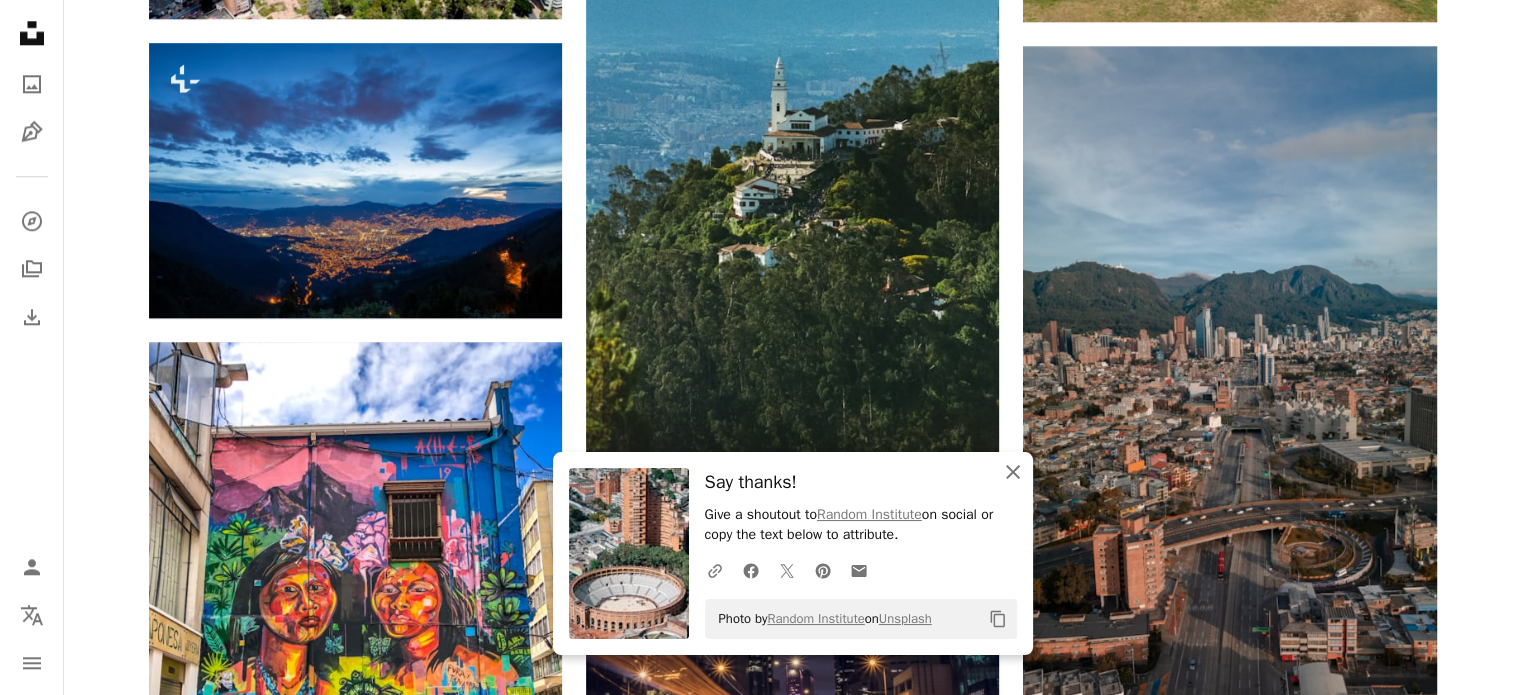 click on "An X shape" 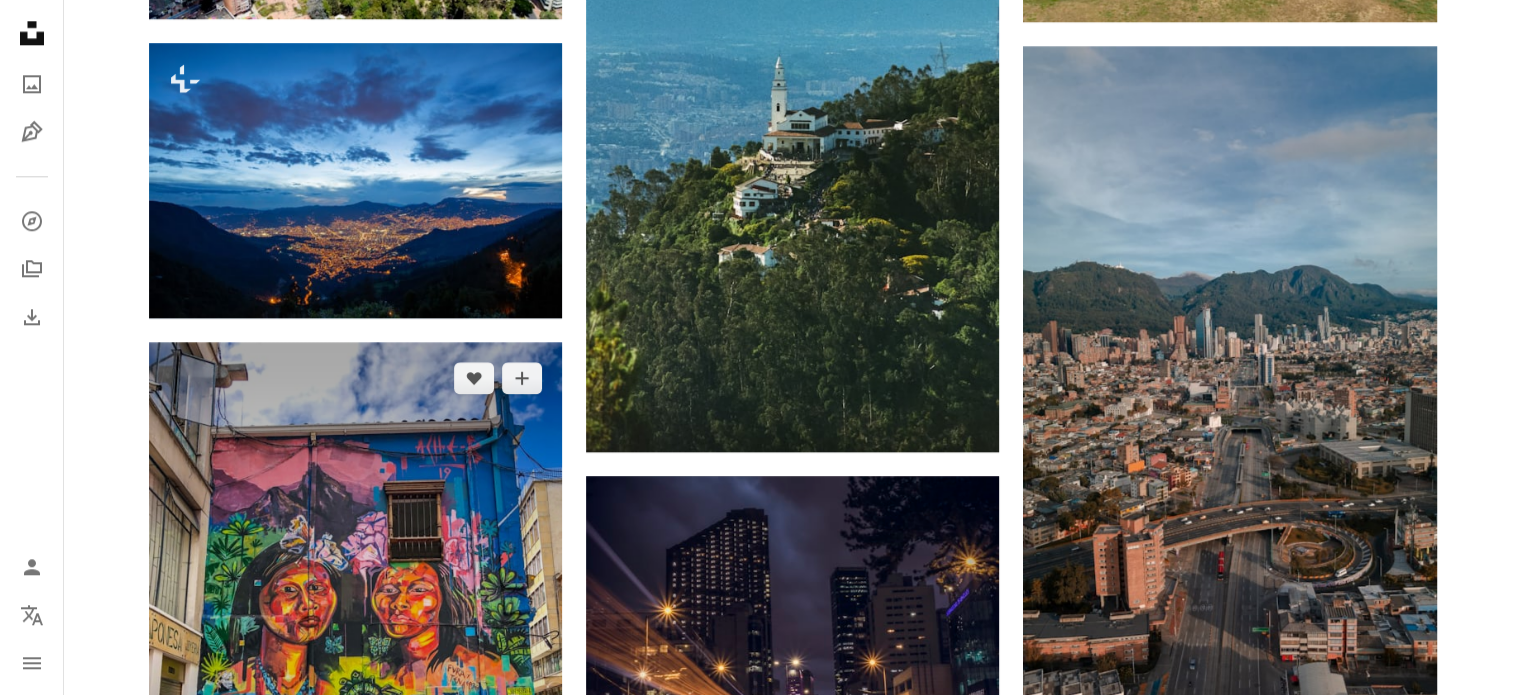 click at bounding box center (355, 618) 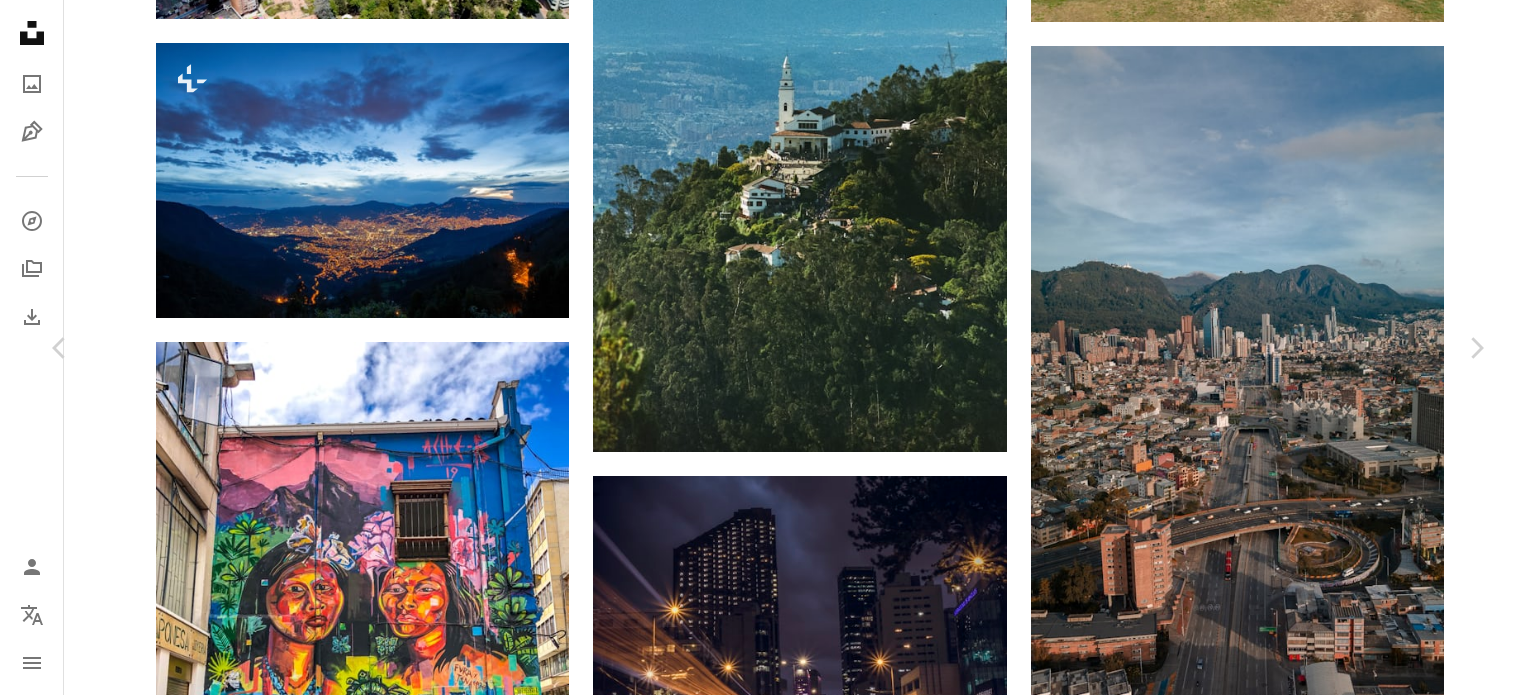 click on "A map marker [CITY], [COUNTRY] Calendar outlined Published on July 11, 2019 Camera Apple, iPhone 8 Plus Safety Free to use under the Unsplash License wallpaper woman art love women heart vacation graffiti colors colombia trip day bogota streetart human painting wall mural Free pictures Browse premium related images on iStock | Save 20% with code UNSPLASH20 View more on iStock ↗ Related images A heart A plus sign Kristijan Arsov Arrow pointing down A heart A plus sign Gustavo Bueno Available for hire A checkmark inside of a circle Arrow pointing down A heart A plus sign Simone Dinoia Arrow pointing down Plus sign for Unsplash+ A heart A plus sign Fellipe Ditadi For Unsplash+ A lock Download Plus sign for Unsplash+ A heart A plus sign" at bounding box center [768, 6356] 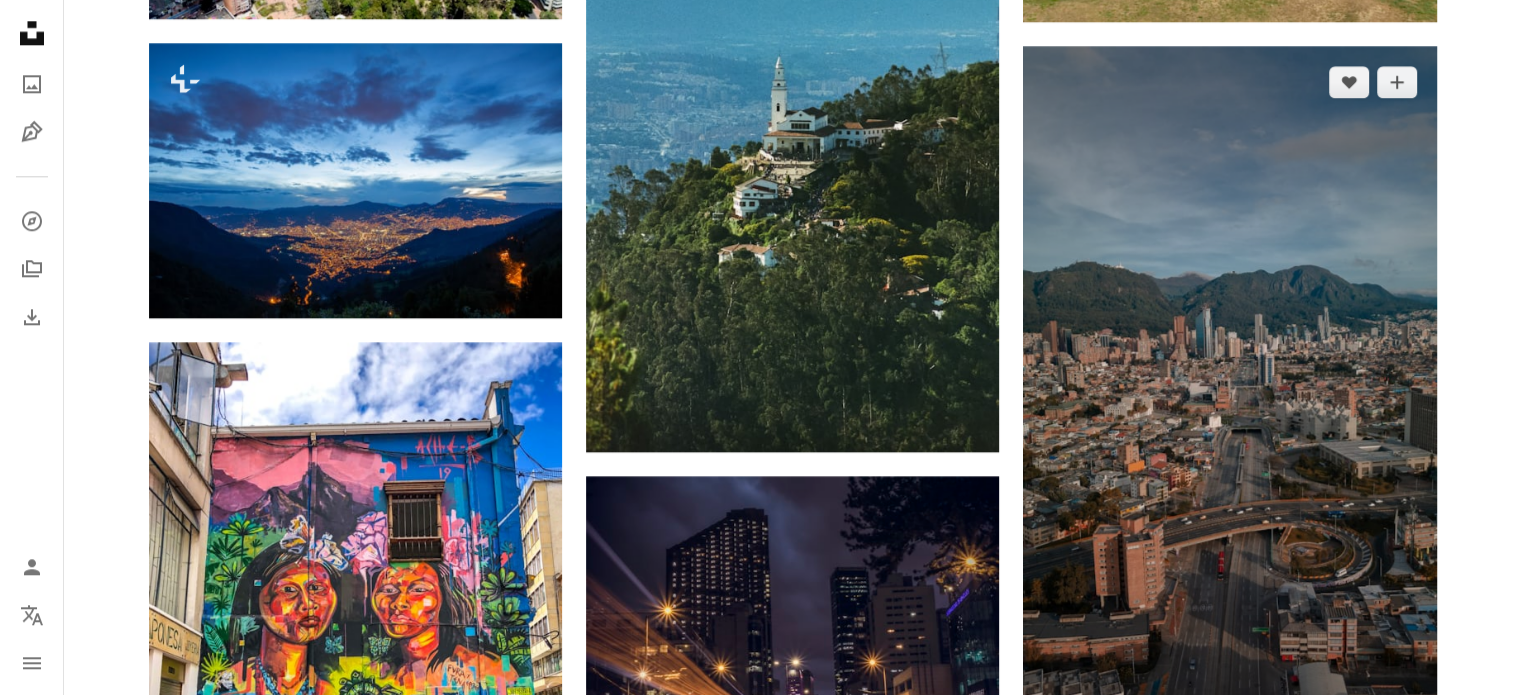 click at bounding box center [1229, 413] 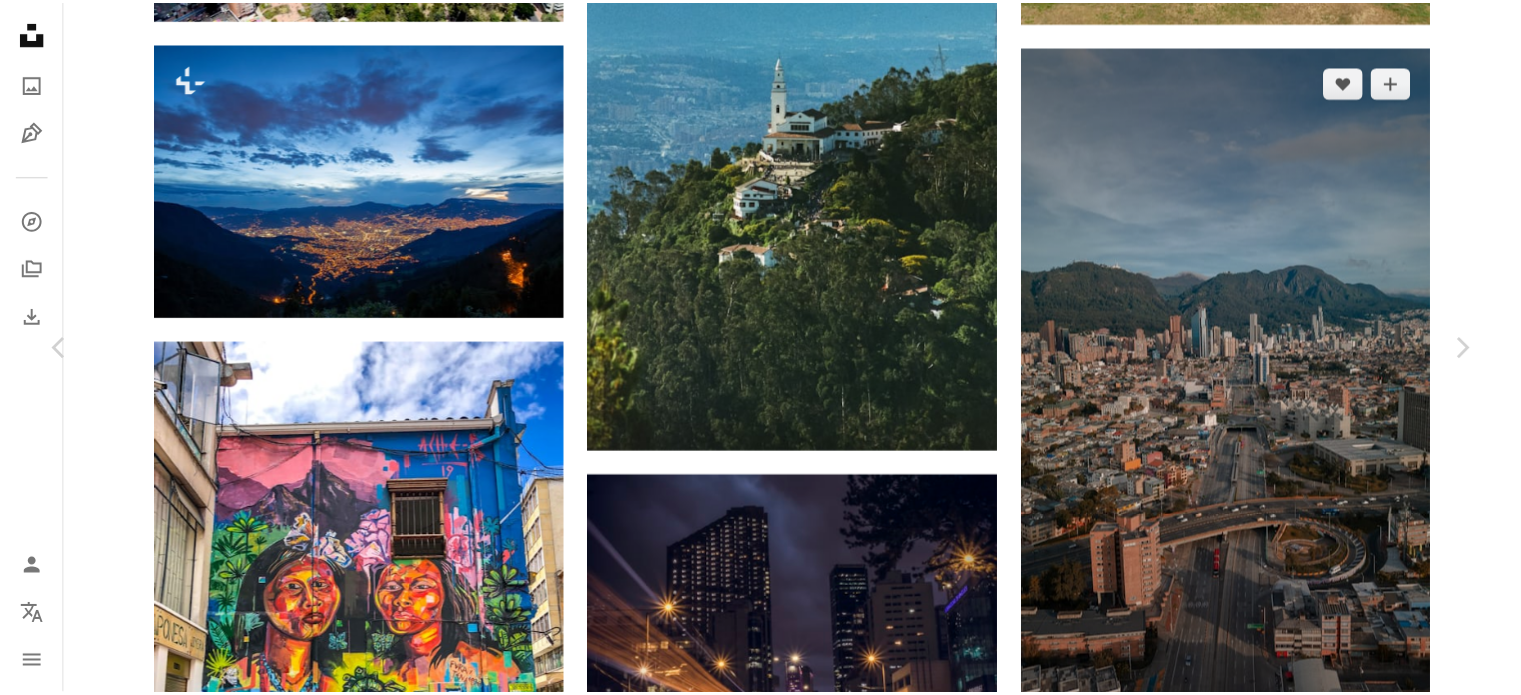 scroll, scrollTop: 0, scrollLeft: 0, axis: both 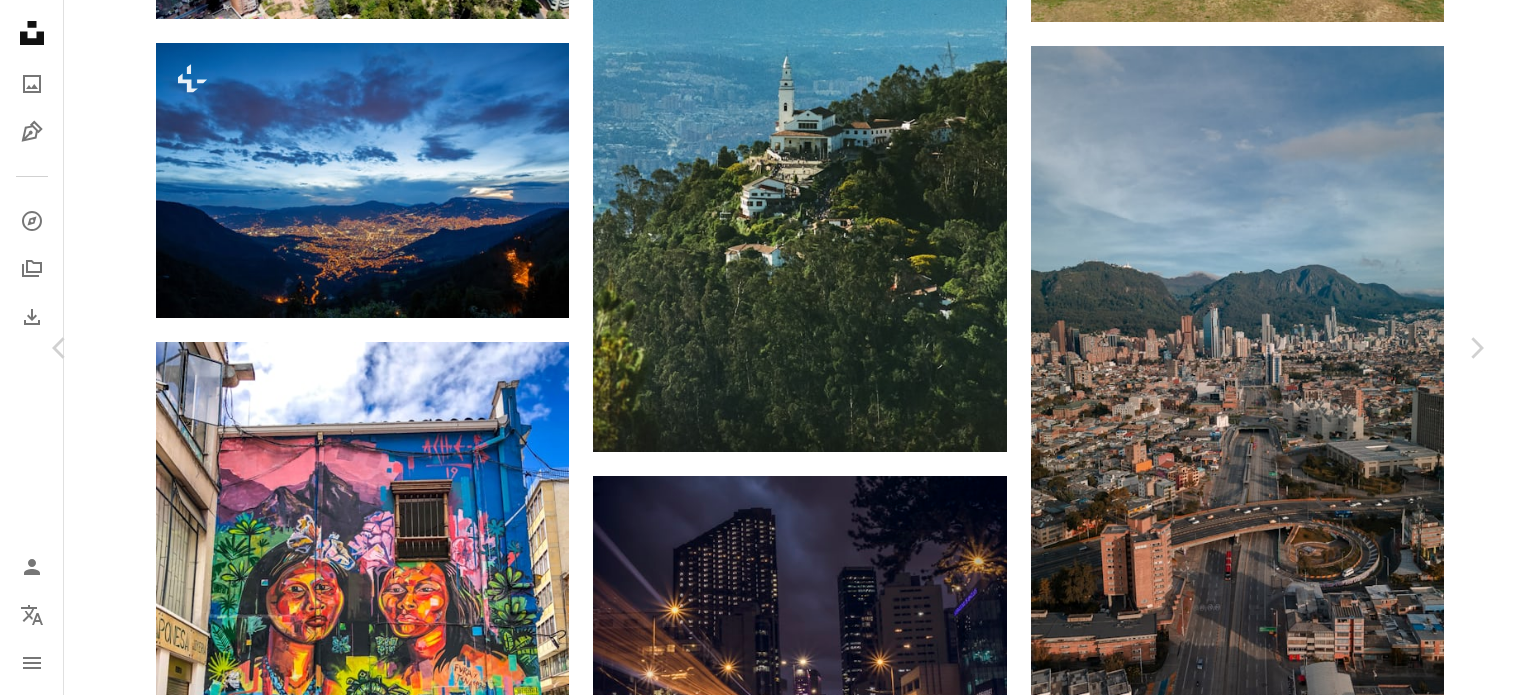 click on "Download free" at bounding box center [1287, 6056] 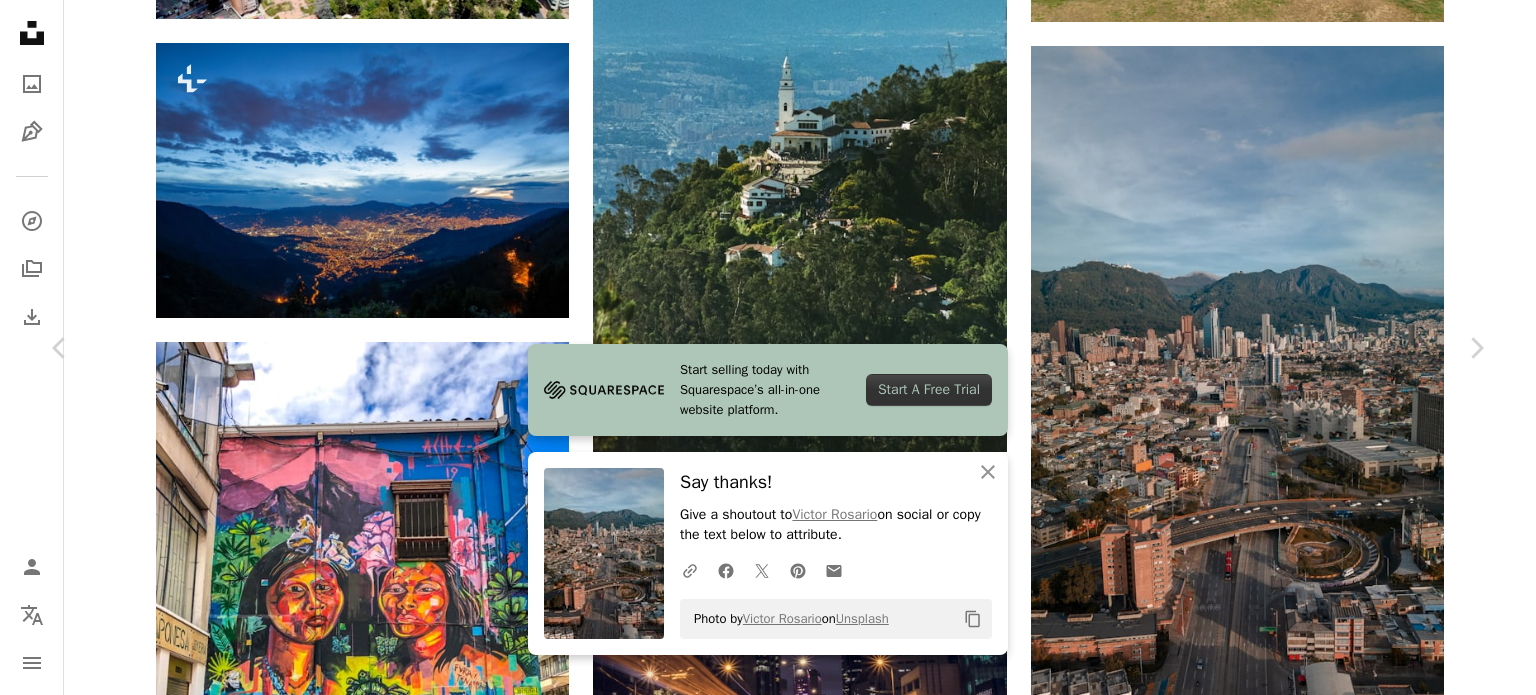 drag, startPoint x: 1500, startPoint y: 184, endPoint x: 1489, endPoint y: 164, distance: 22.825424 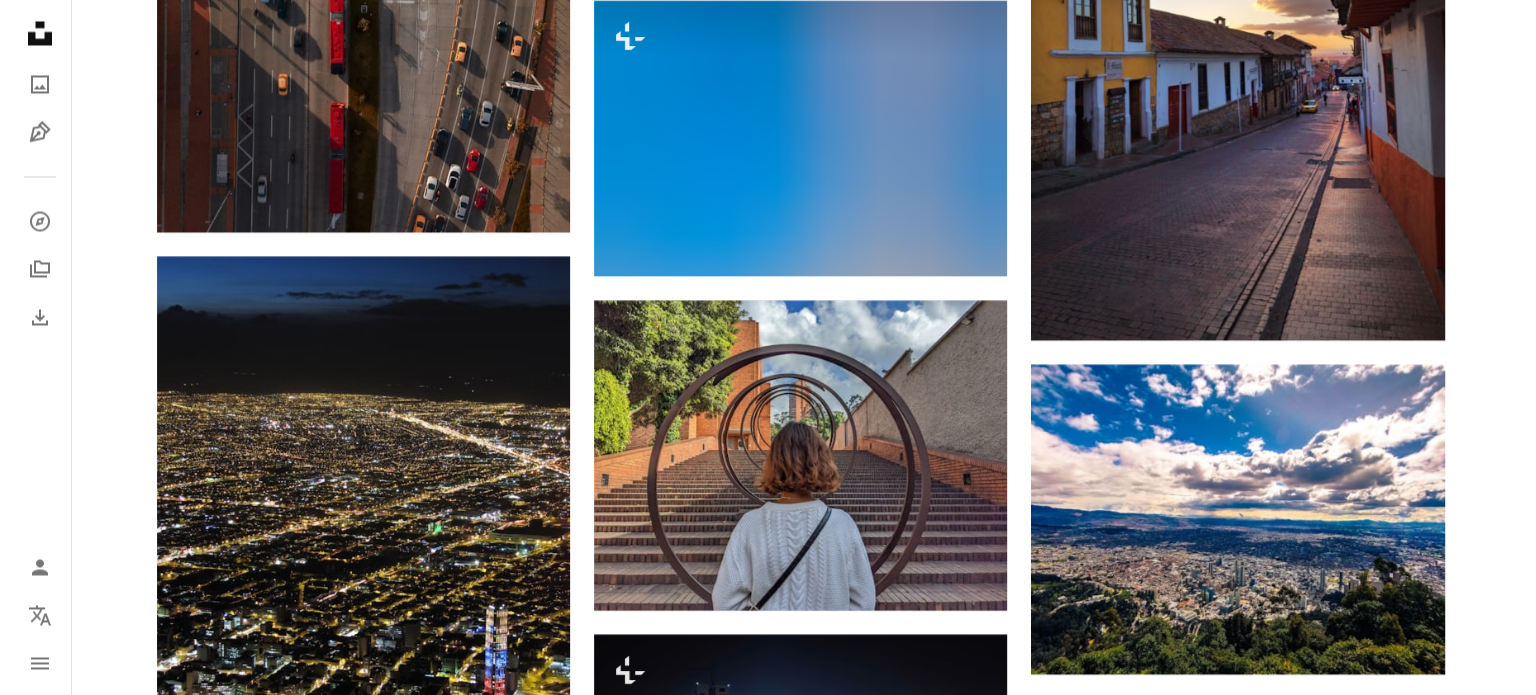 scroll, scrollTop: 4284, scrollLeft: 0, axis: vertical 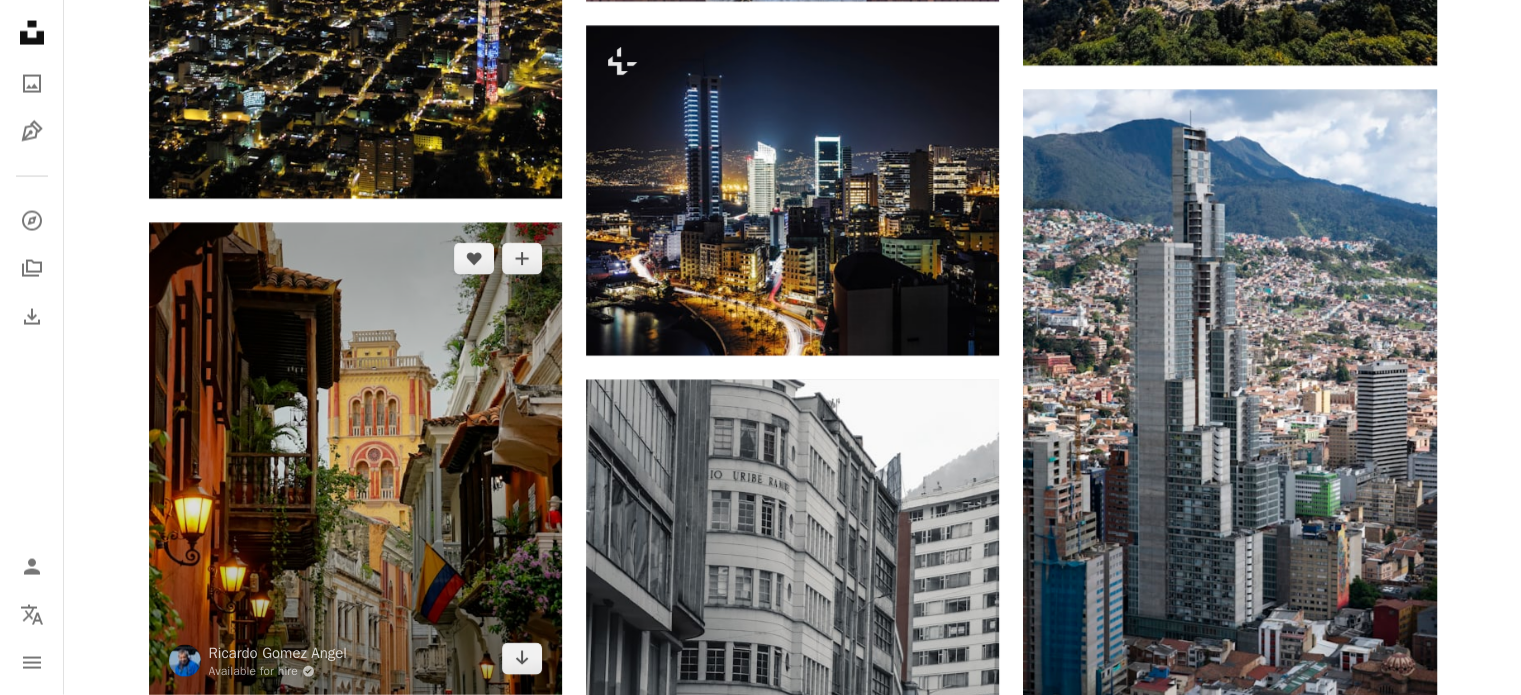 click at bounding box center [355, 459] 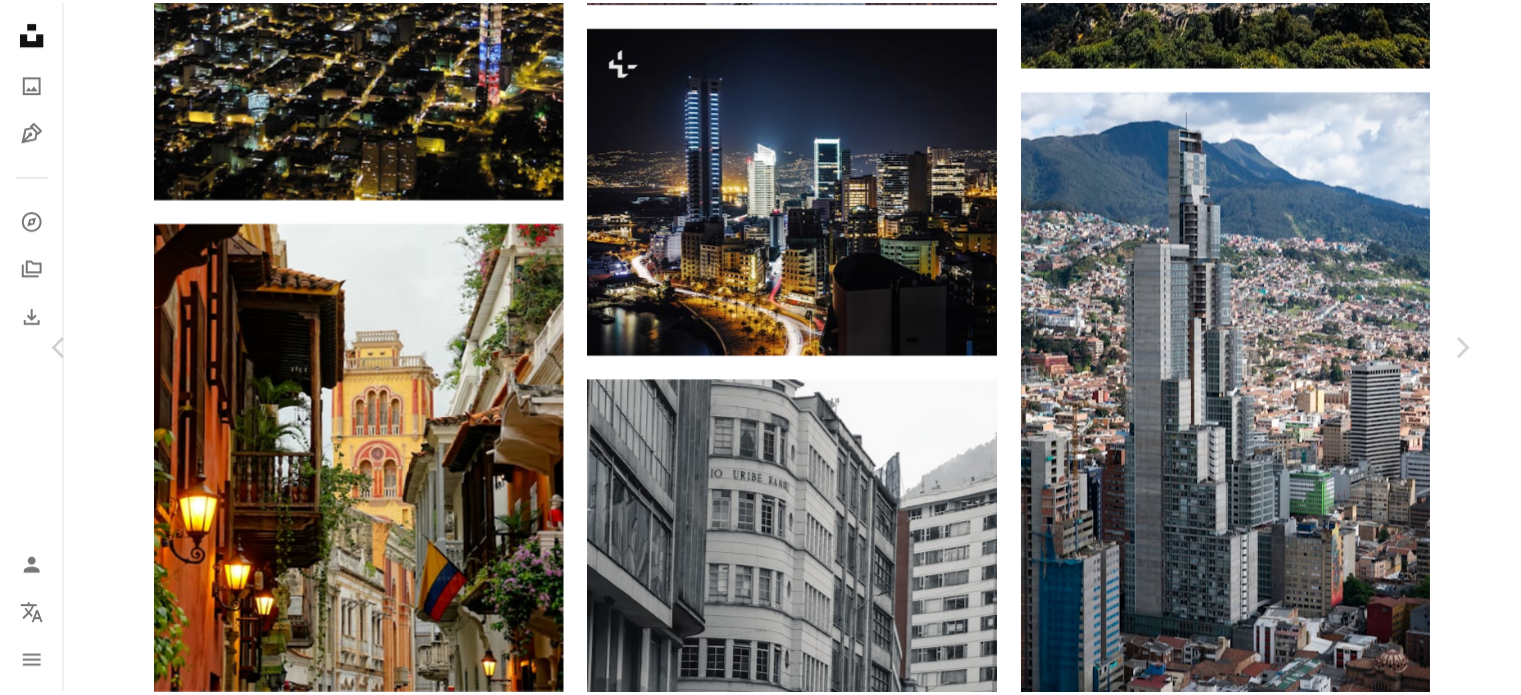 scroll, scrollTop: 200, scrollLeft: 0, axis: vertical 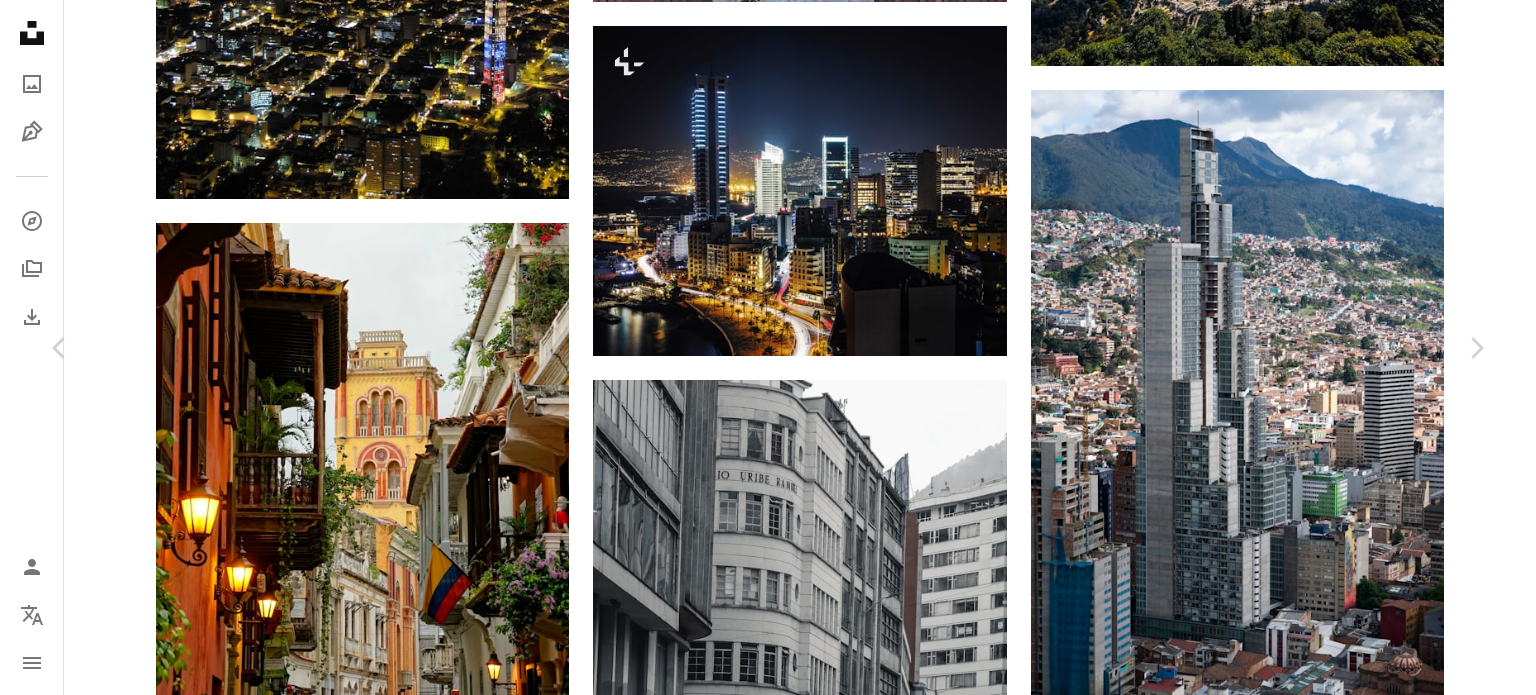 click on "A map marker [CITY], [COUNTRY] Calendar outlined Published on August 22, 2018 Camera SONY, ILCE-7RM2 Safety Free to use under the Unsplash License building city architecture green plant church wood street urban lamp lights tourism roof tower structure balcony perspective arch tropic house Creative Commons images Browse premium related images on iStock | Save 20% with code UNSPLASH20 View more on iStock ↗ Related images A heart A plus sign Jimmy Woo Arrow pointing down A heart A plus sign Jimmy Woo Arrow pointing down A heart A plus sign Jimmy Woo Arrow pointing down Plus sign for Unsplash+ A heart A plus sign JSB Co. For Unsplash+ A lock Download A heart A plus sign Jimmy Woo Arrow pointing down A heart A plus sign Thuy A heart" at bounding box center (768, 4329) 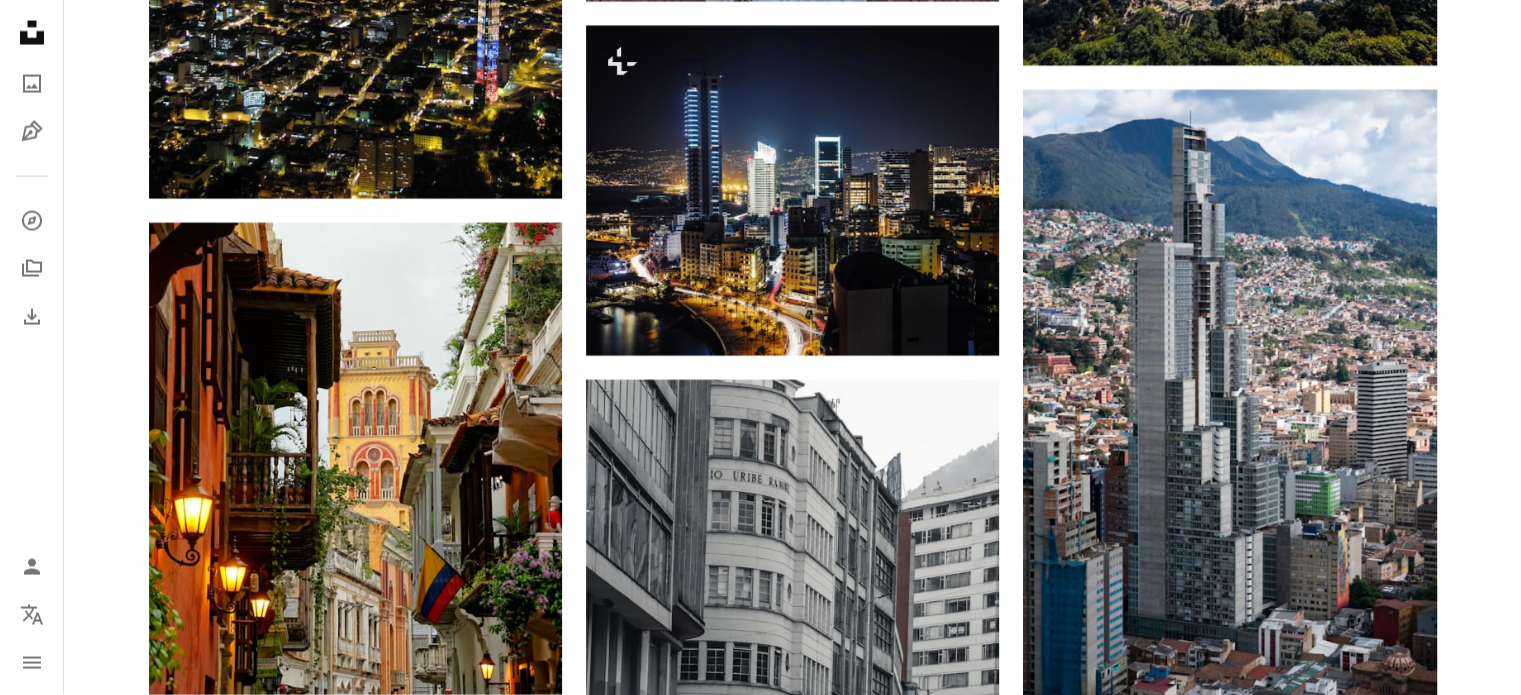 drag, startPoint x: 1520, startPoint y: 375, endPoint x: 1528, endPoint y: 384, distance: 12.0415945 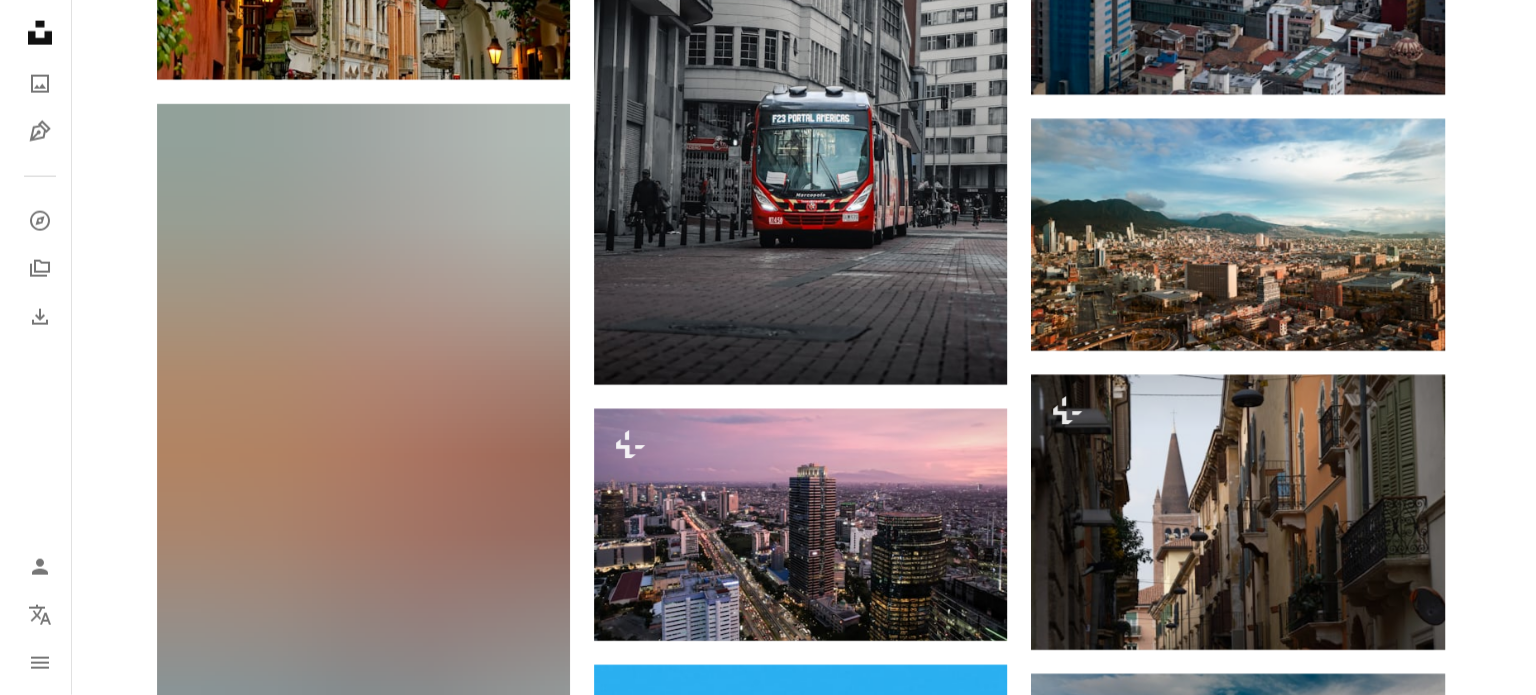 scroll, scrollTop: 4989, scrollLeft: 0, axis: vertical 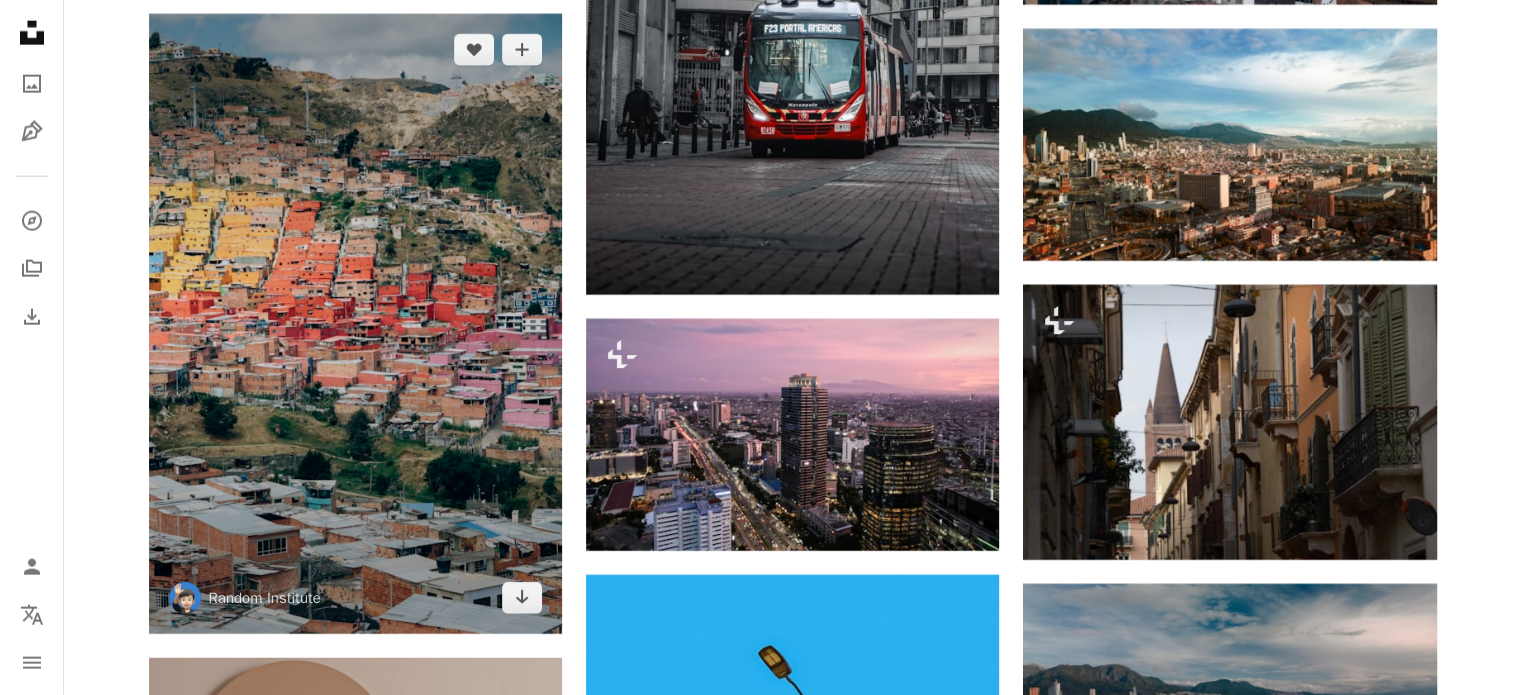 click at bounding box center (355, 324) 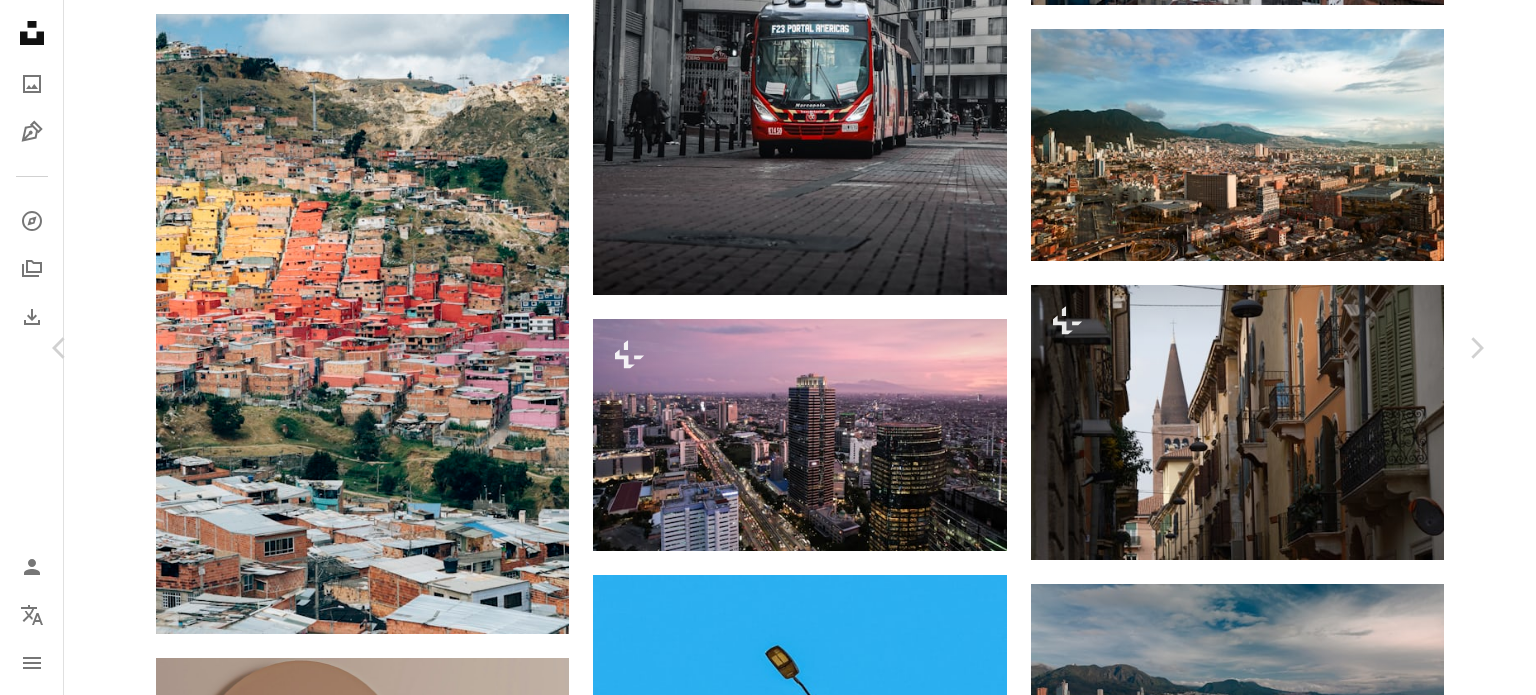 scroll, scrollTop: 100, scrollLeft: 0, axis: vertical 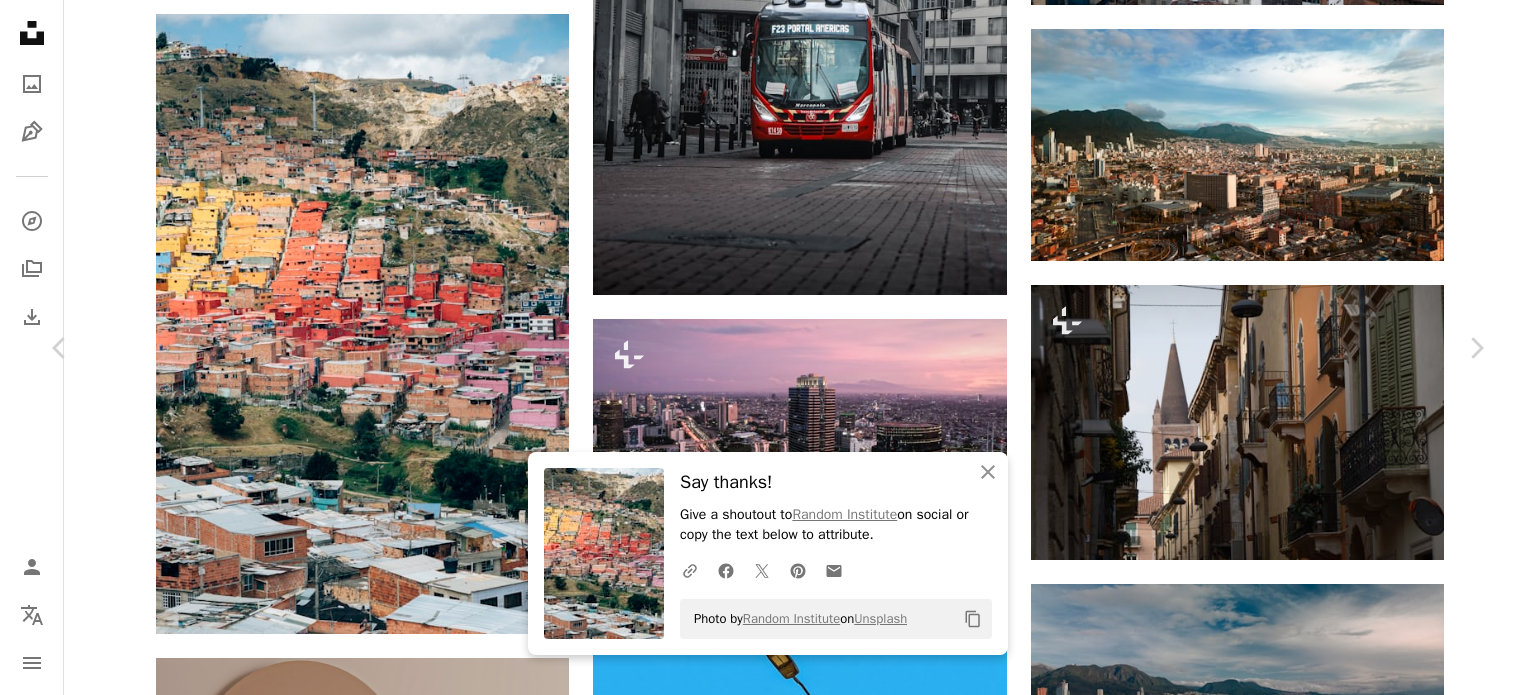 drag, startPoint x: 1494, startPoint y: 263, endPoint x: 1533, endPoint y: 80, distance: 187.10959 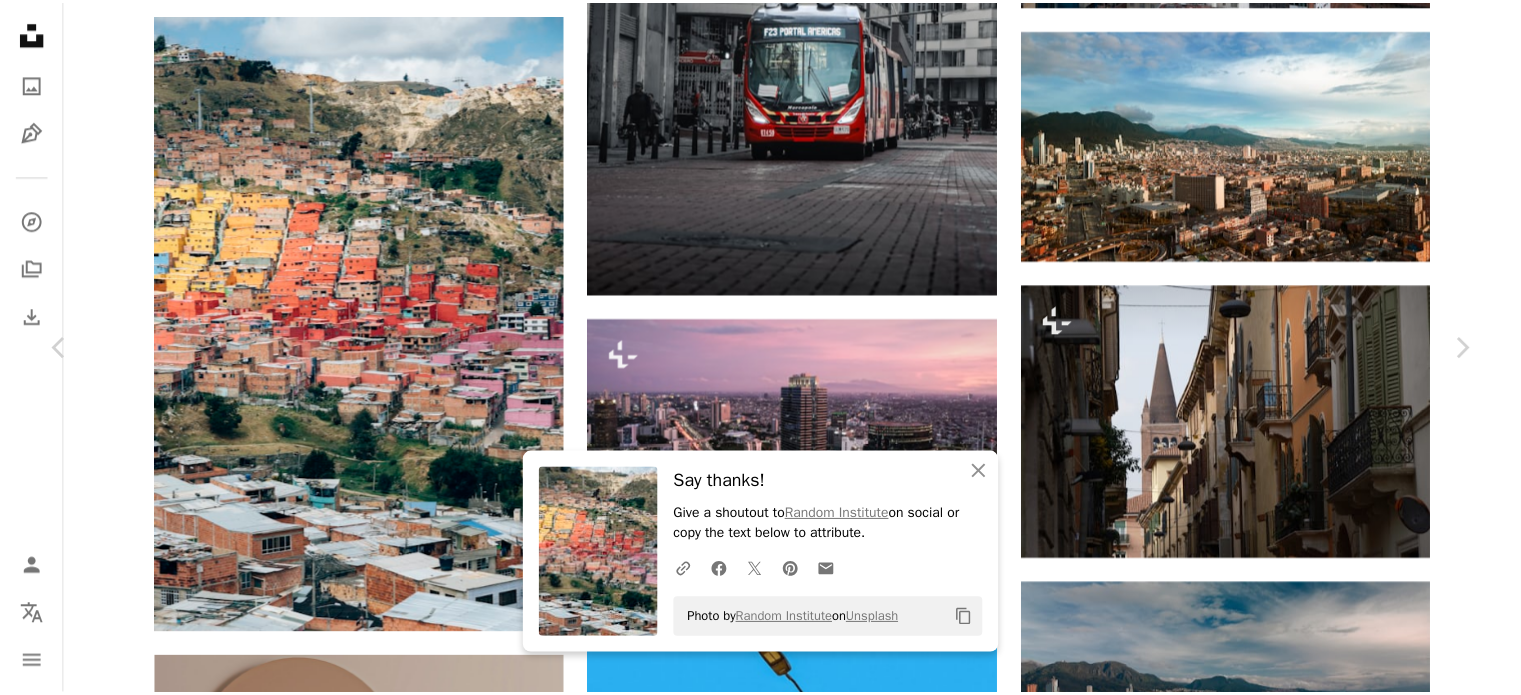 scroll, scrollTop: 0, scrollLeft: 0, axis: both 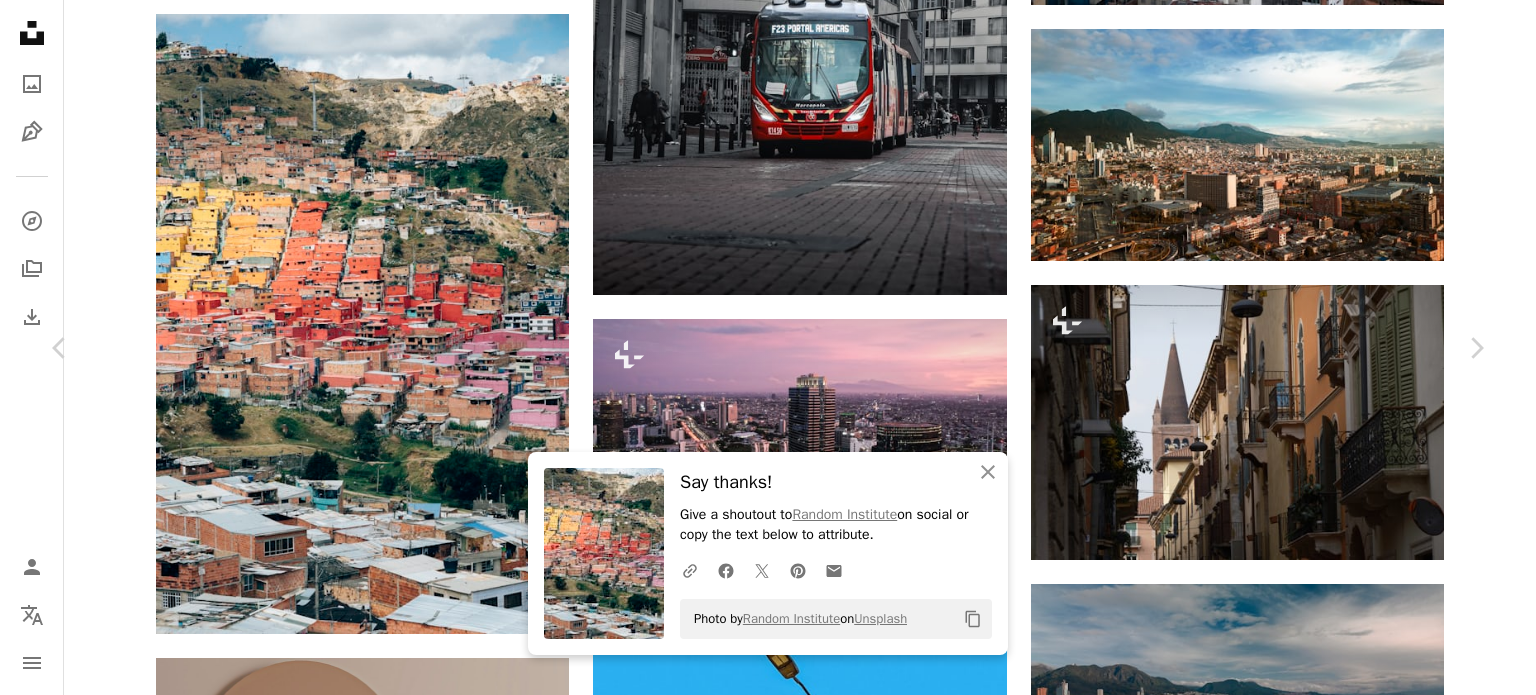 drag, startPoint x: 1523, startPoint y: 71, endPoint x: 1535, endPoint y: 171, distance: 100.71743 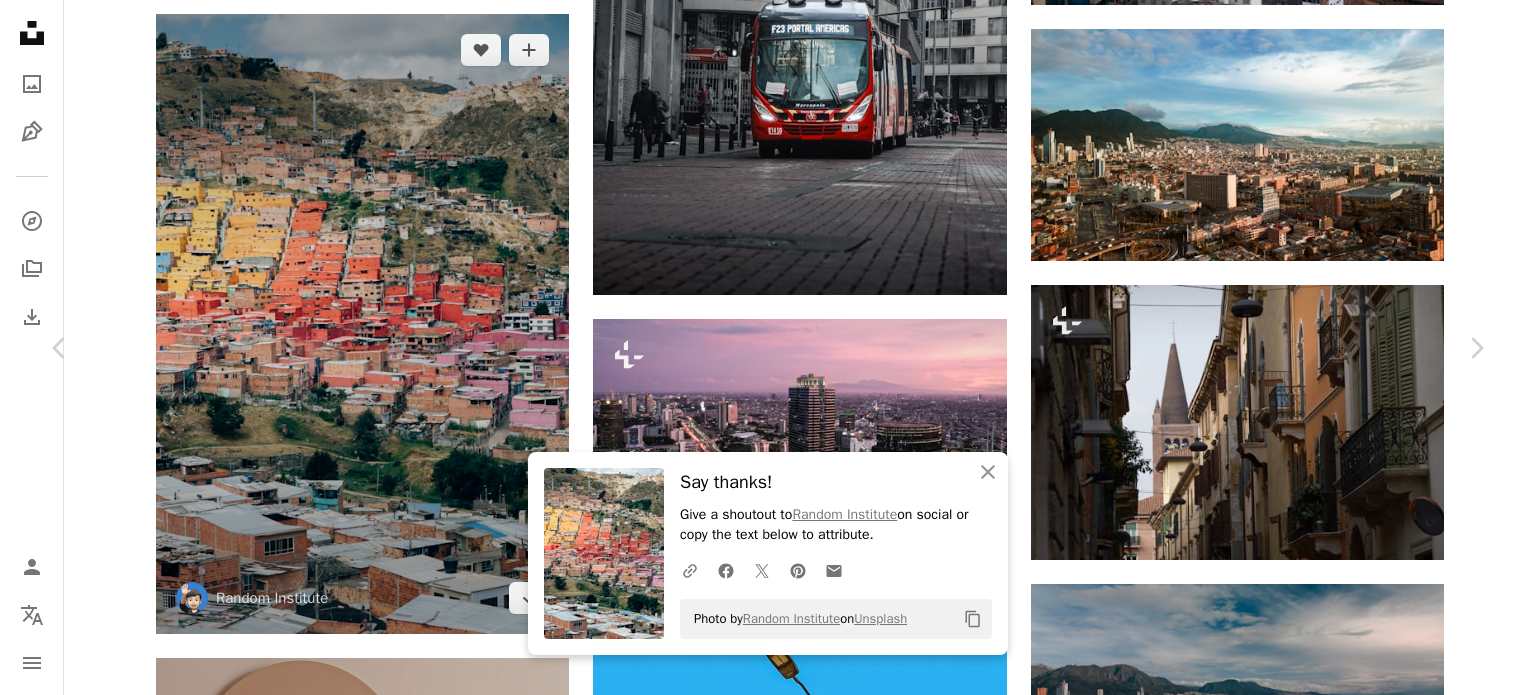 click on "An X shape Chevron left Chevron right An X shape Close Say thanks! Give a shoutout to  [INSTITUTE]  on social or copy the text below to attribute. A URL sharing icon (chains) Facebook icon X (formerly Twitter) icon Pinterest icon An envelope Photo by  [INSTITUTE]  on  Unsplash
Copy content [FIRST] [LAST] Available for hire A checkmark inside of a circle A heart A plus sign Download free Chevron down Zoom in Views 46,875 Downloads 748 A forward-right arrow Share Info icon Info More Actions A fruit stand at the Paloqueamo Farmers Market in Bogota, Colombia. A map marker Paloquemao Farmers Market, Avenida Ciudad de Lima, Bogota, Colombia Calendar outlined Published on  October 22, 2024 Camera NIKON CORPORATION, NIKON Z 7_2 Safety Free to use under the  Unsplash License fruit color vegetables farmers market colombia bogota fruit stand food market shop produce farmer's market Creative Commons images Browse premium related images on iStock  |  Save 20% with code UNSPLASH20 View more on iStock  ↗ For" at bounding box center (768, 3624) 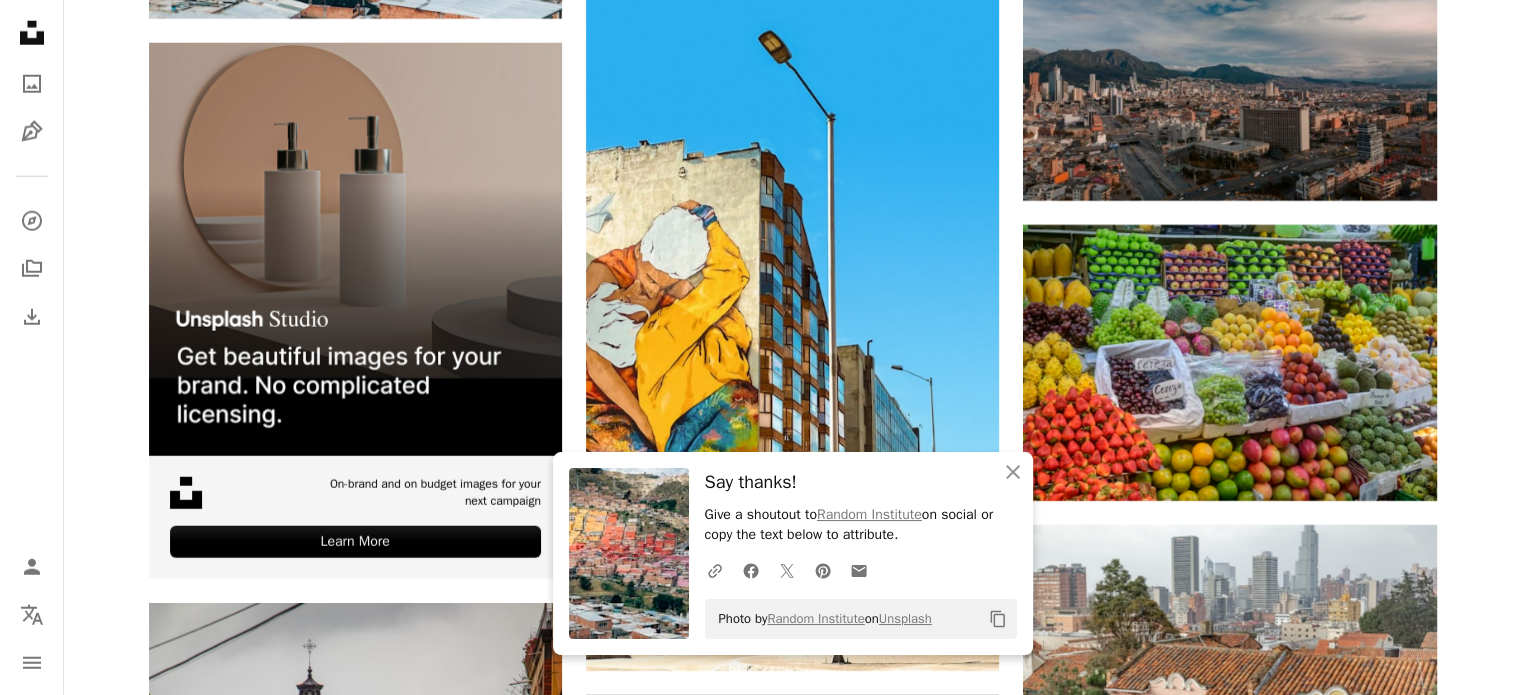 scroll, scrollTop: 5845, scrollLeft: 0, axis: vertical 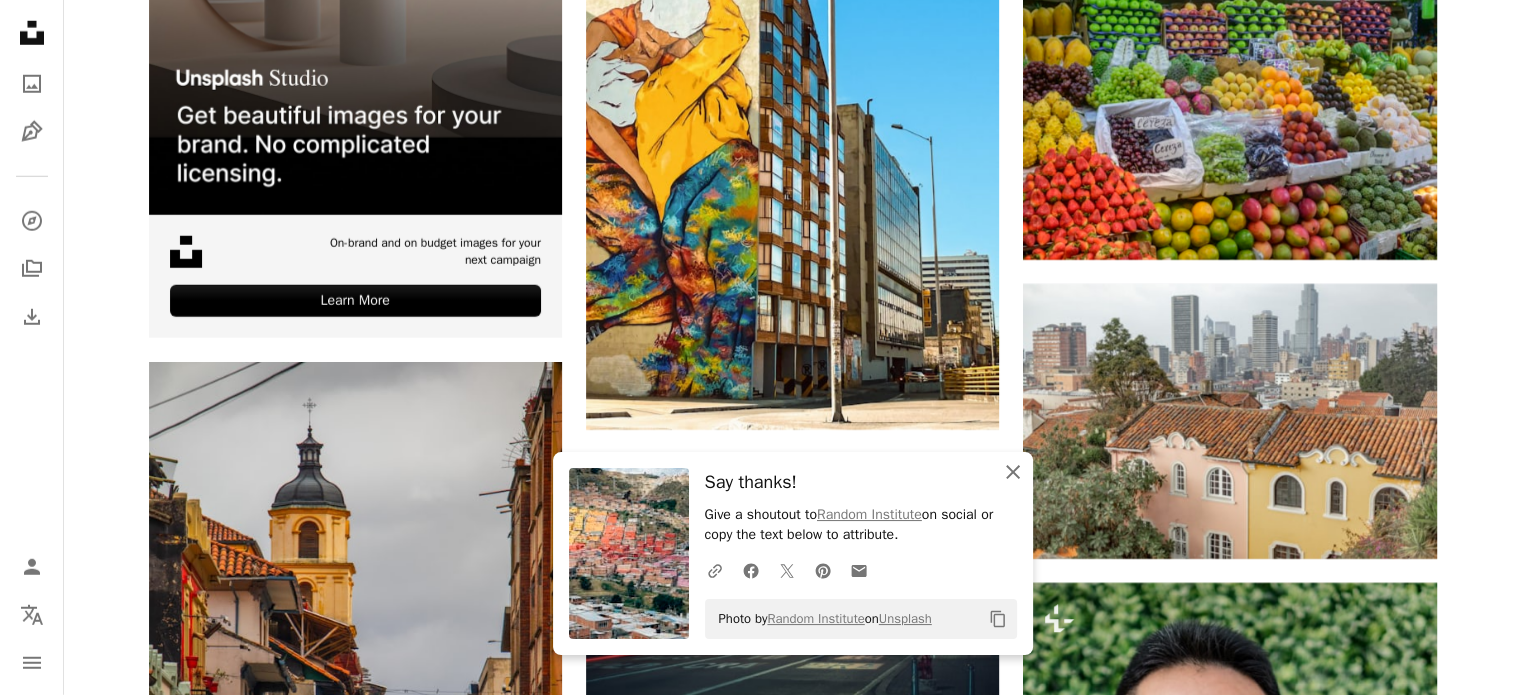 click on "An X shape Close" at bounding box center (1013, 472) 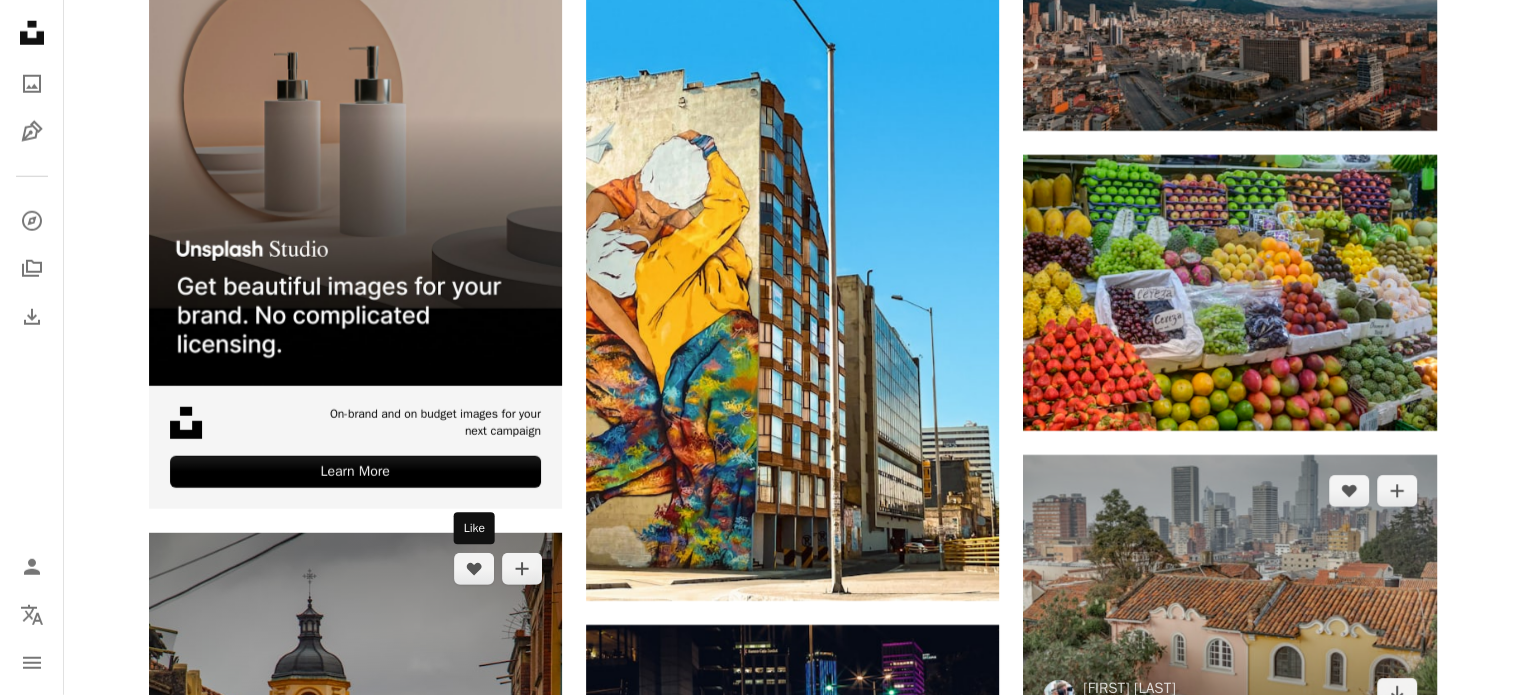 scroll, scrollTop: 5645, scrollLeft: 0, axis: vertical 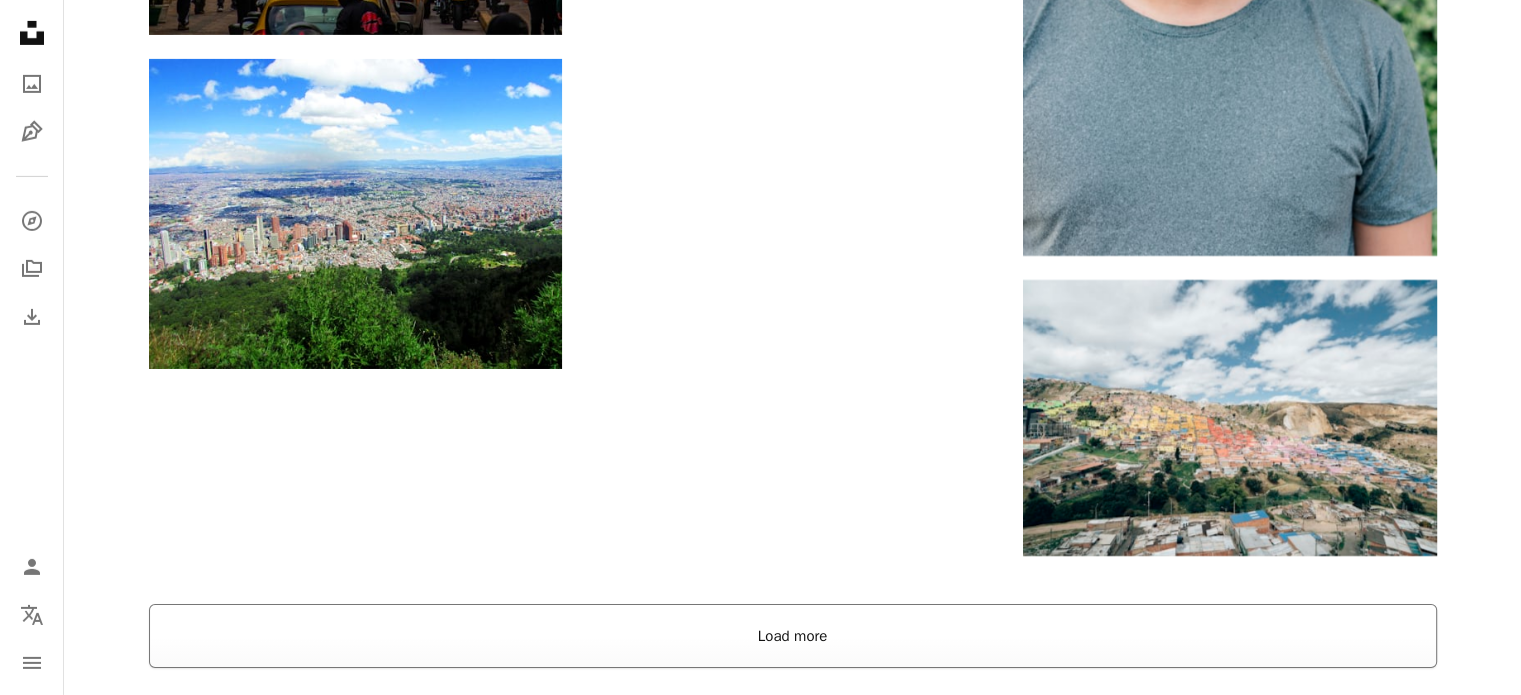 click on "Load more" at bounding box center [793, 636] 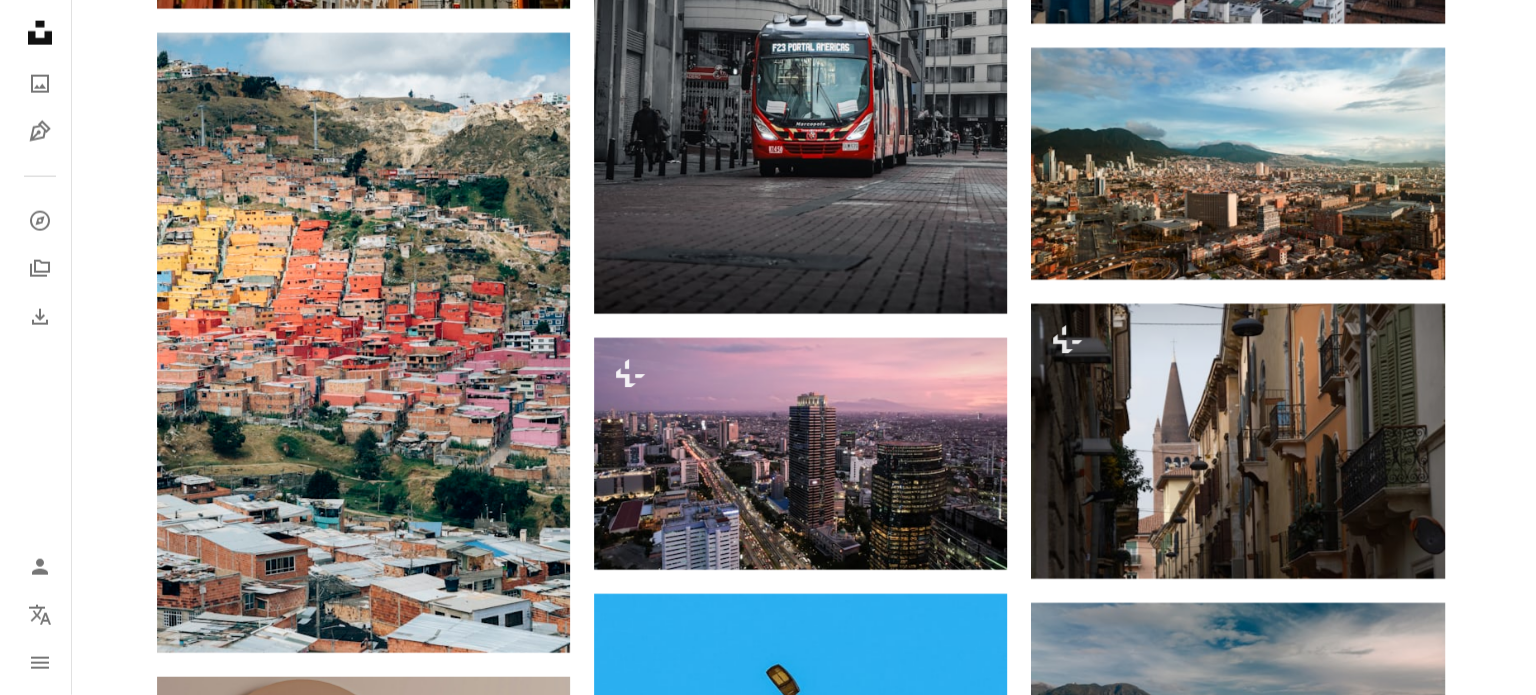 scroll, scrollTop: 4988, scrollLeft: 0, axis: vertical 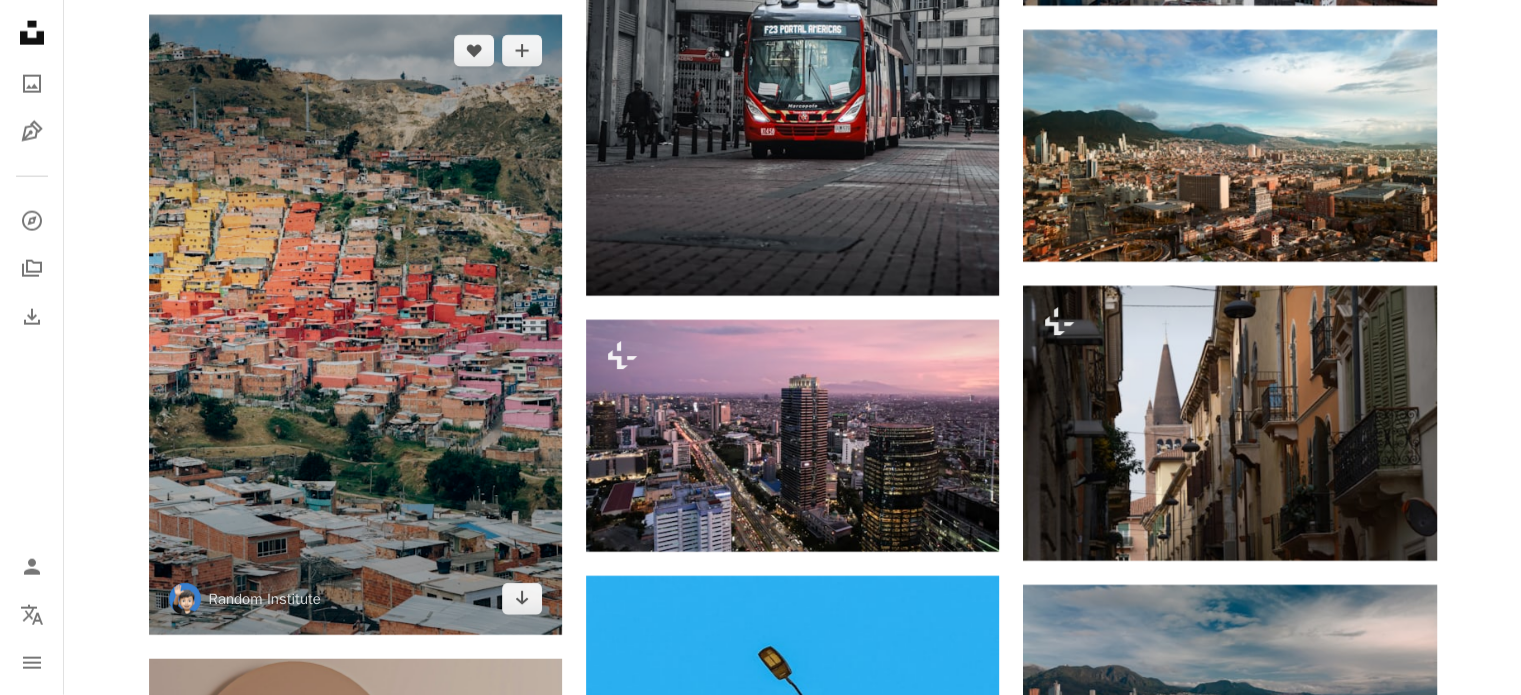click at bounding box center (355, 325) 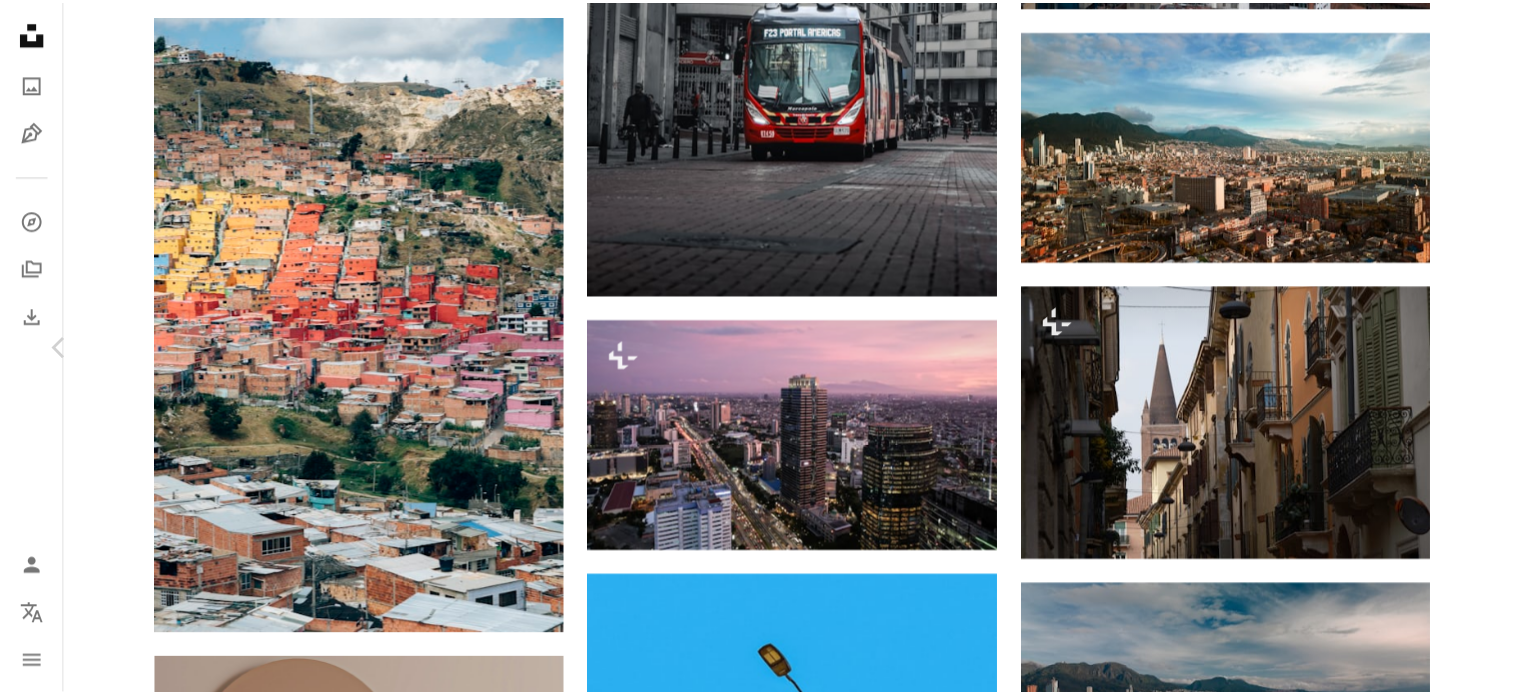scroll, scrollTop: 4233, scrollLeft: 0, axis: vertical 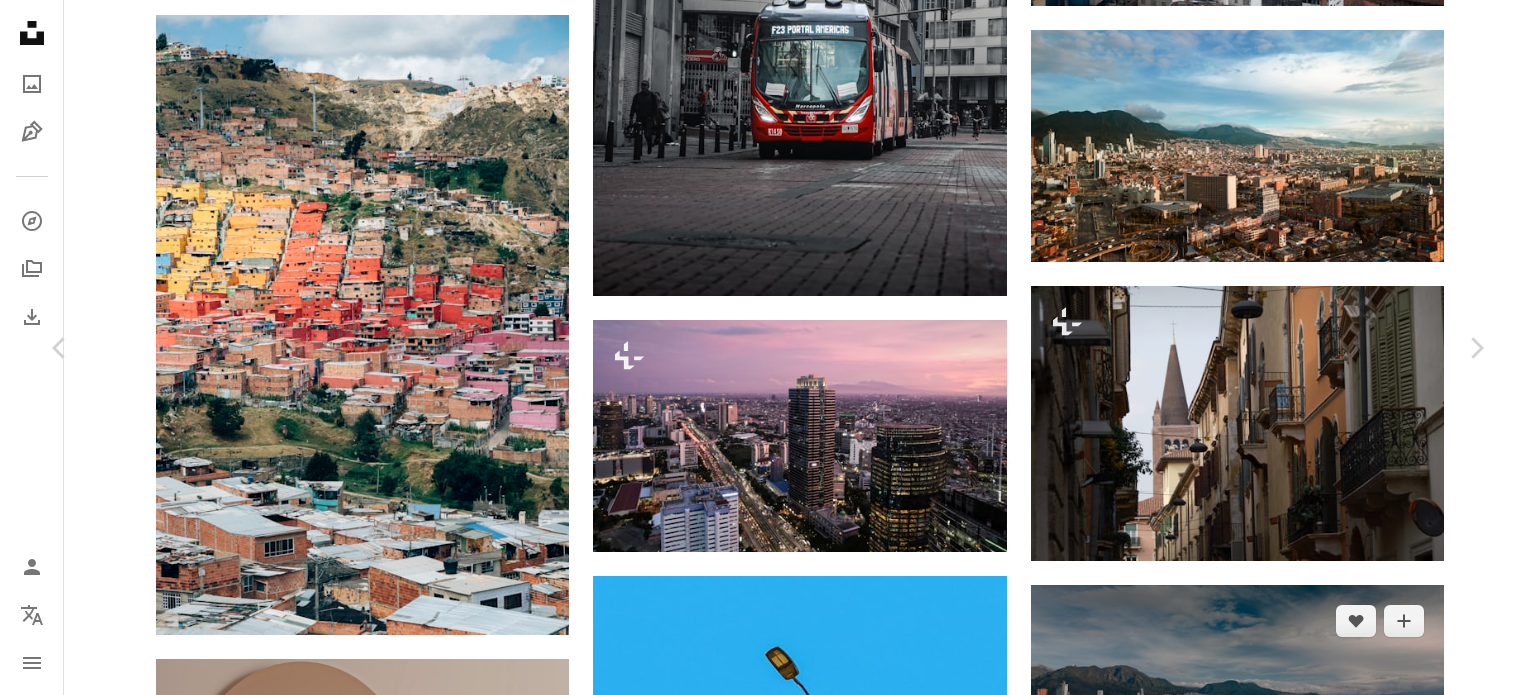 drag, startPoint x: 1474, startPoint y: 231, endPoint x: 1235, endPoint y: 684, distance: 512.1816 